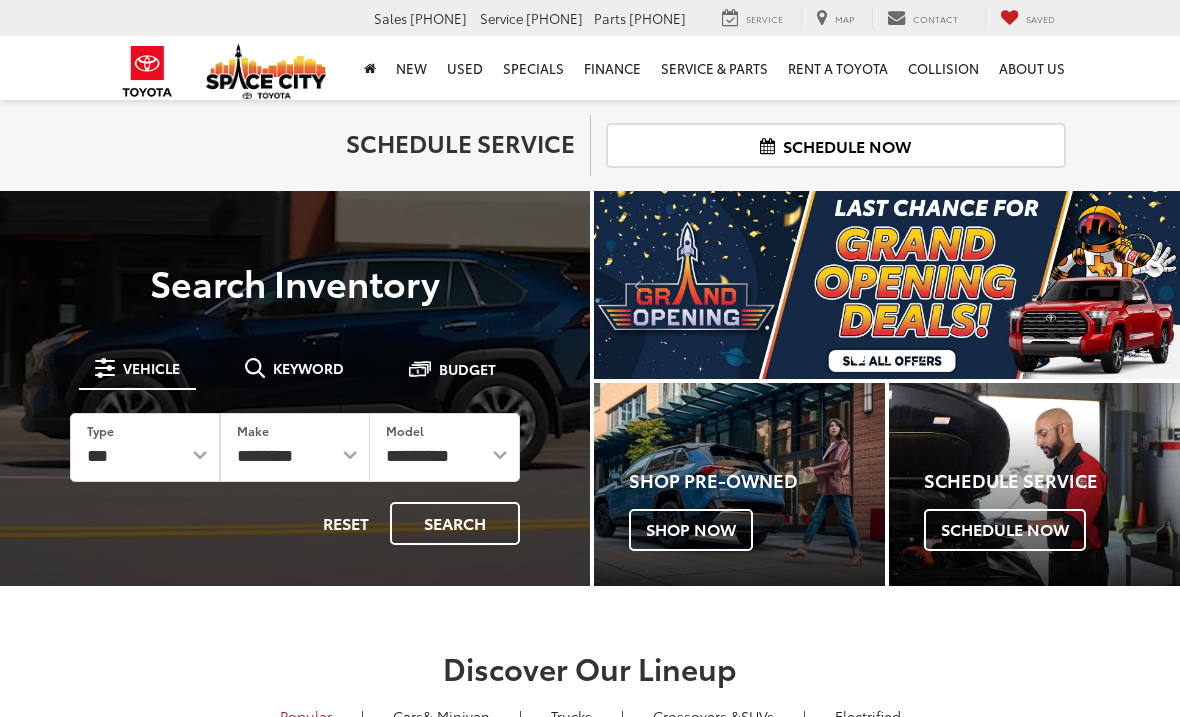 scroll, scrollTop: 0, scrollLeft: 0, axis: both 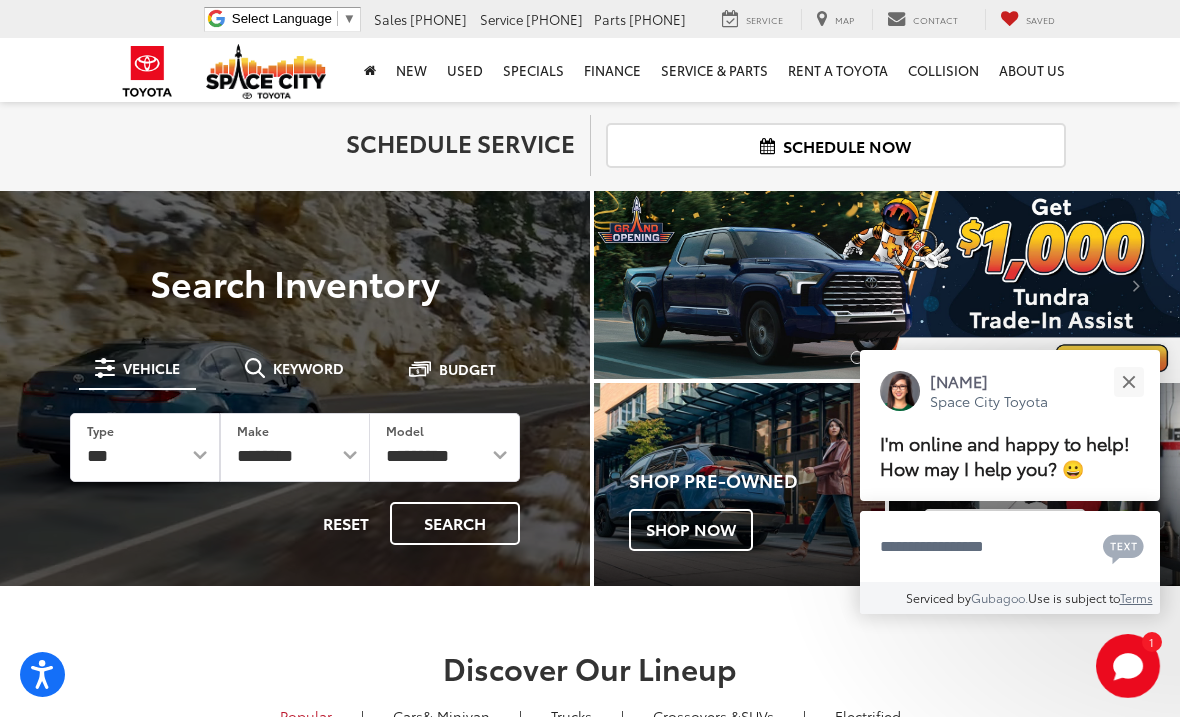 click at bounding box center [1128, 381] 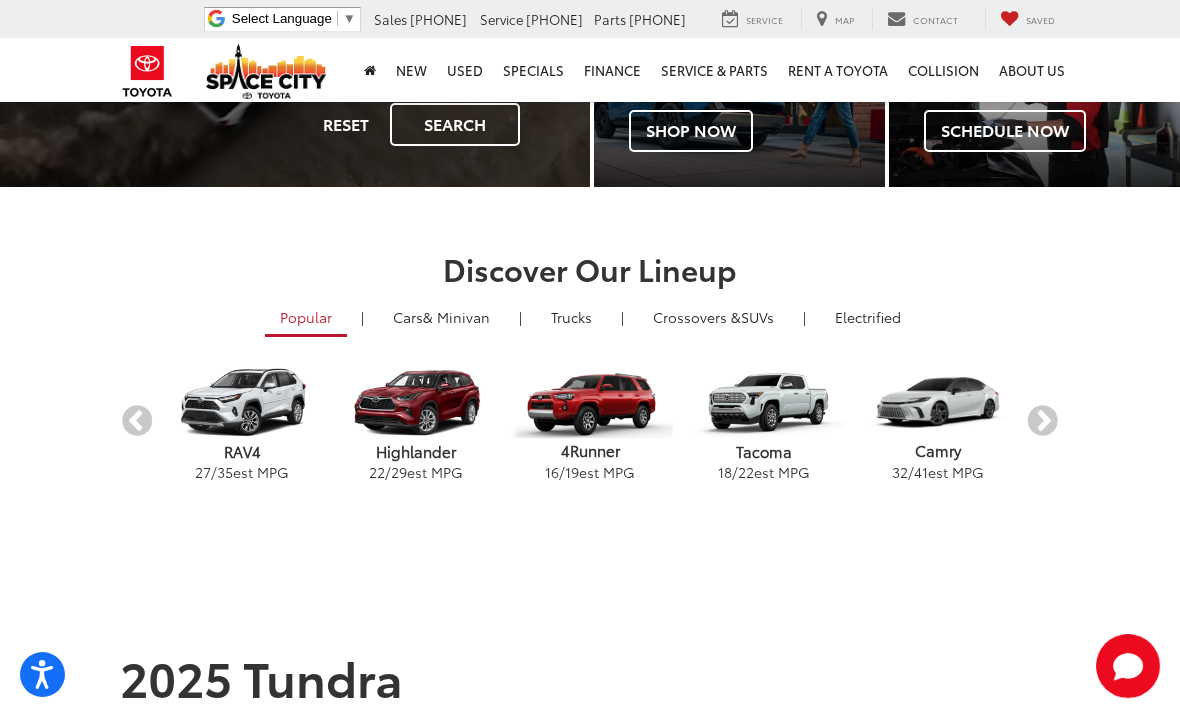 scroll, scrollTop: 394, scrollLeft: 0, axis: vertical 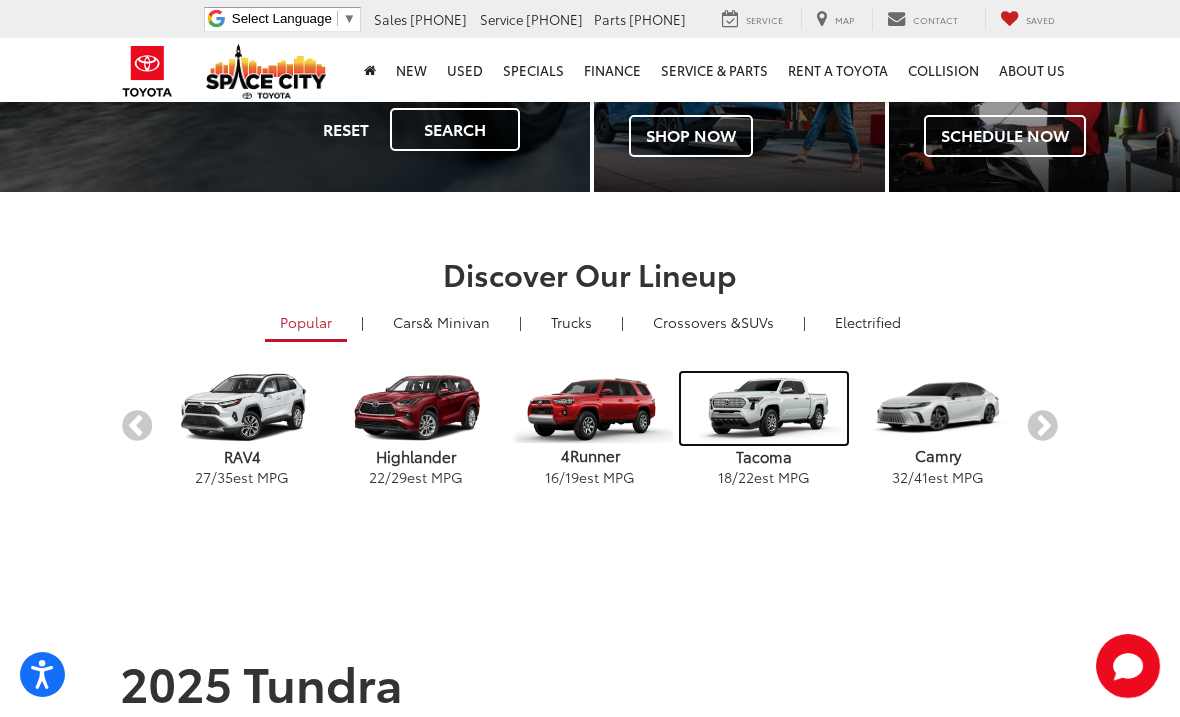 click at bounding box center (763, 408) 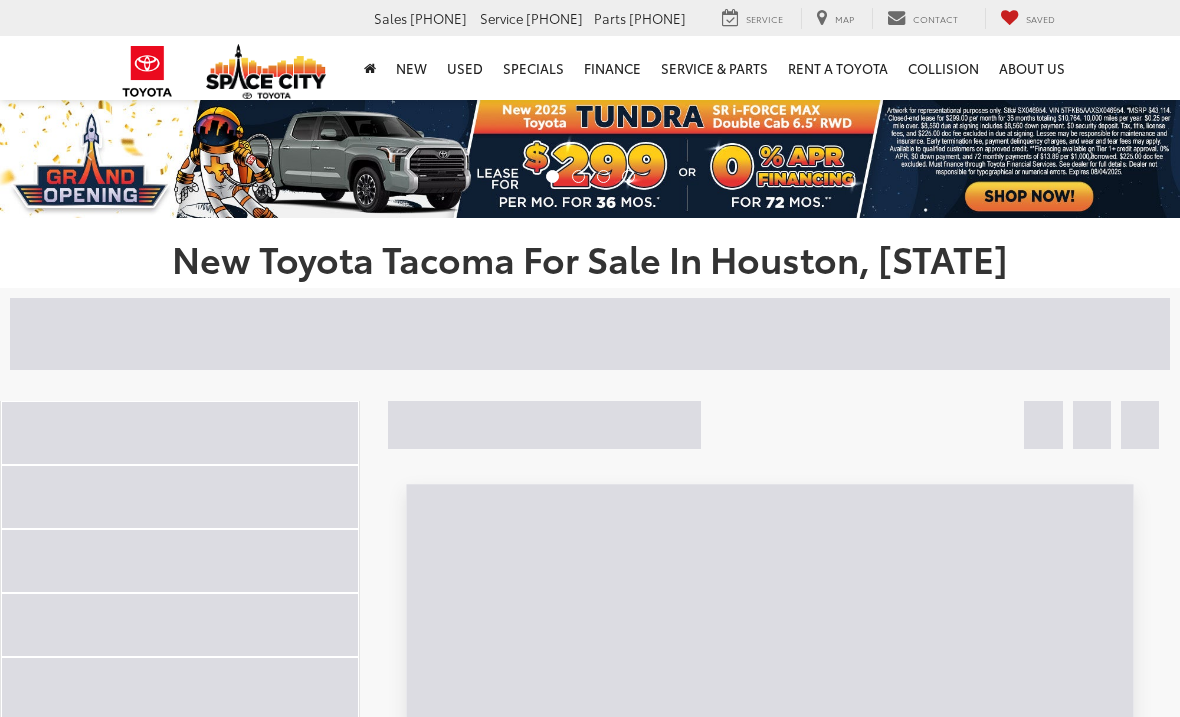 scroll, scrollTop: 0, scrollLeft: 0, axis: both 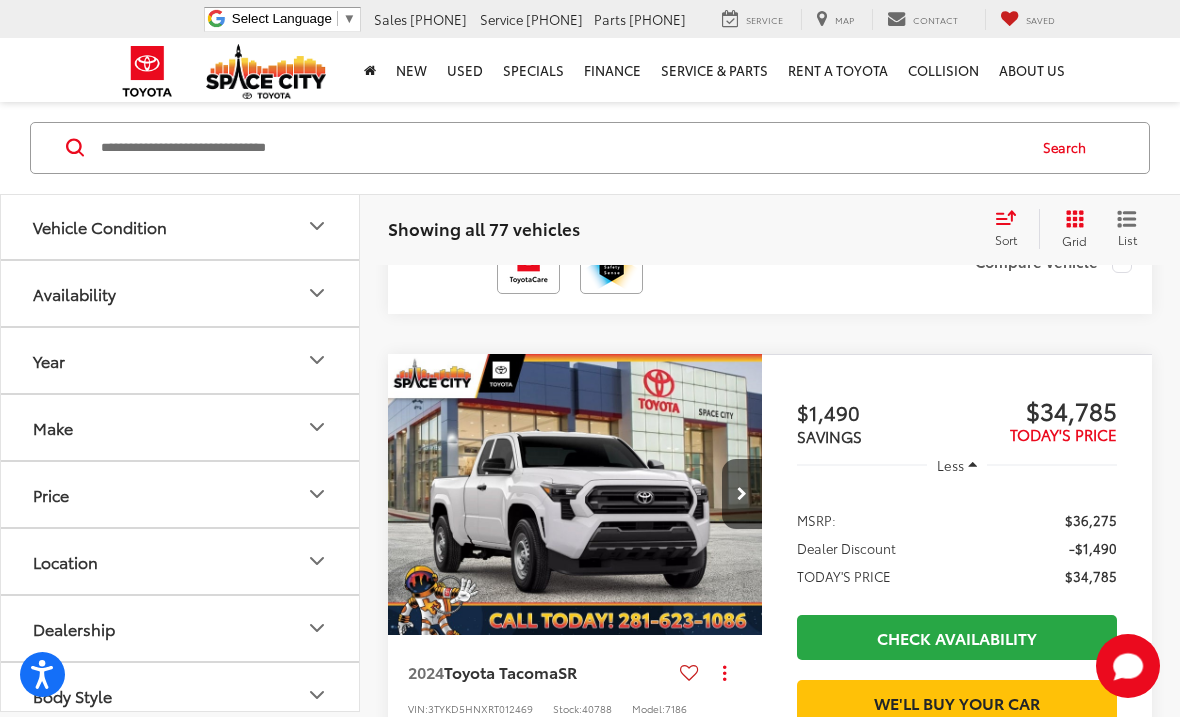 click on "Make" at bounding box center [53, 427] 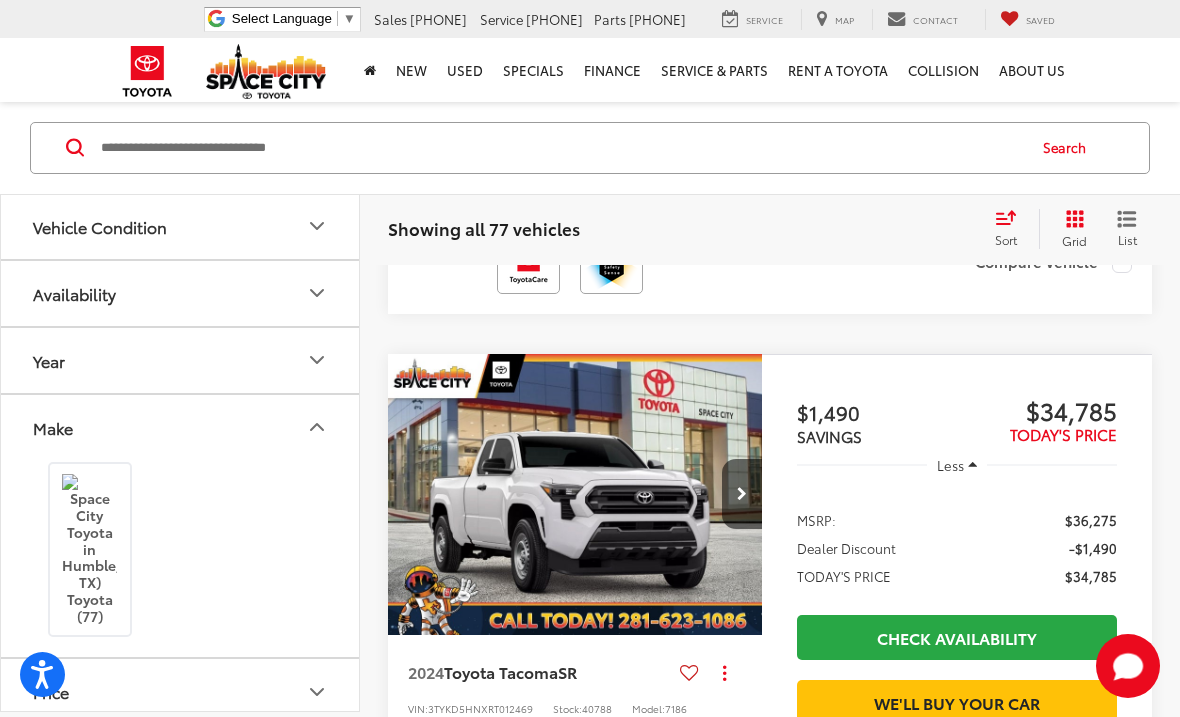 click on "Year" at bounding box center (49, 360) 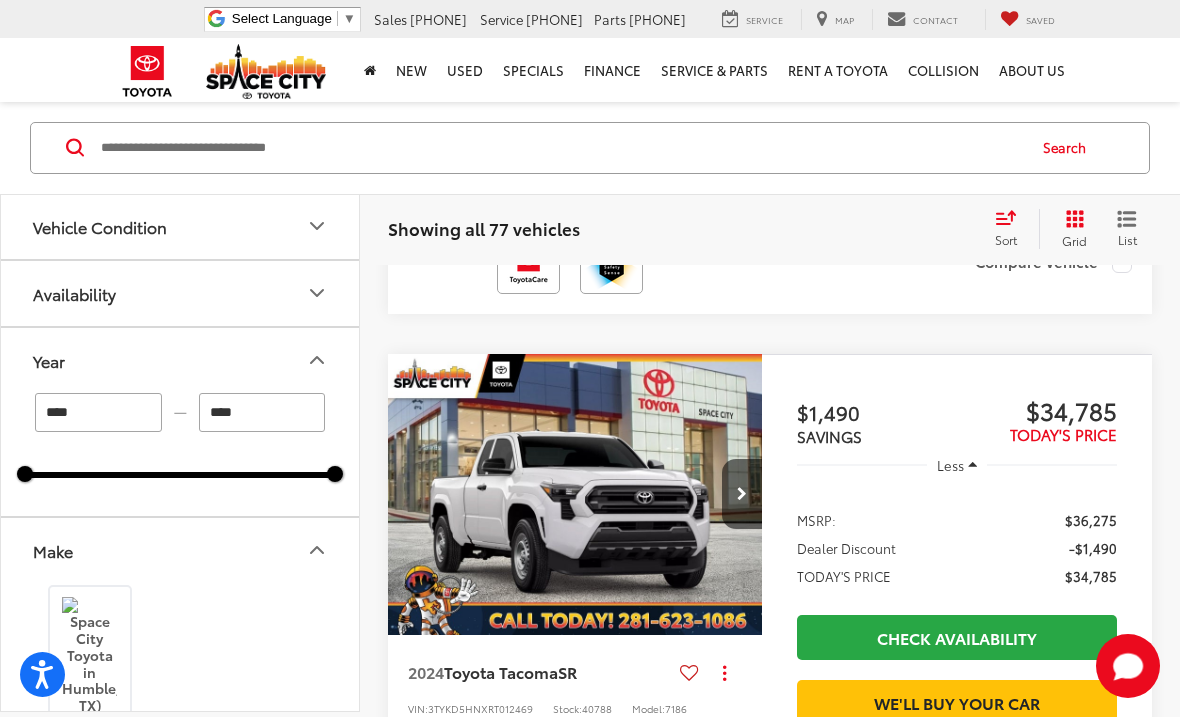 click on "Availability" at bounding box center (74, 293) 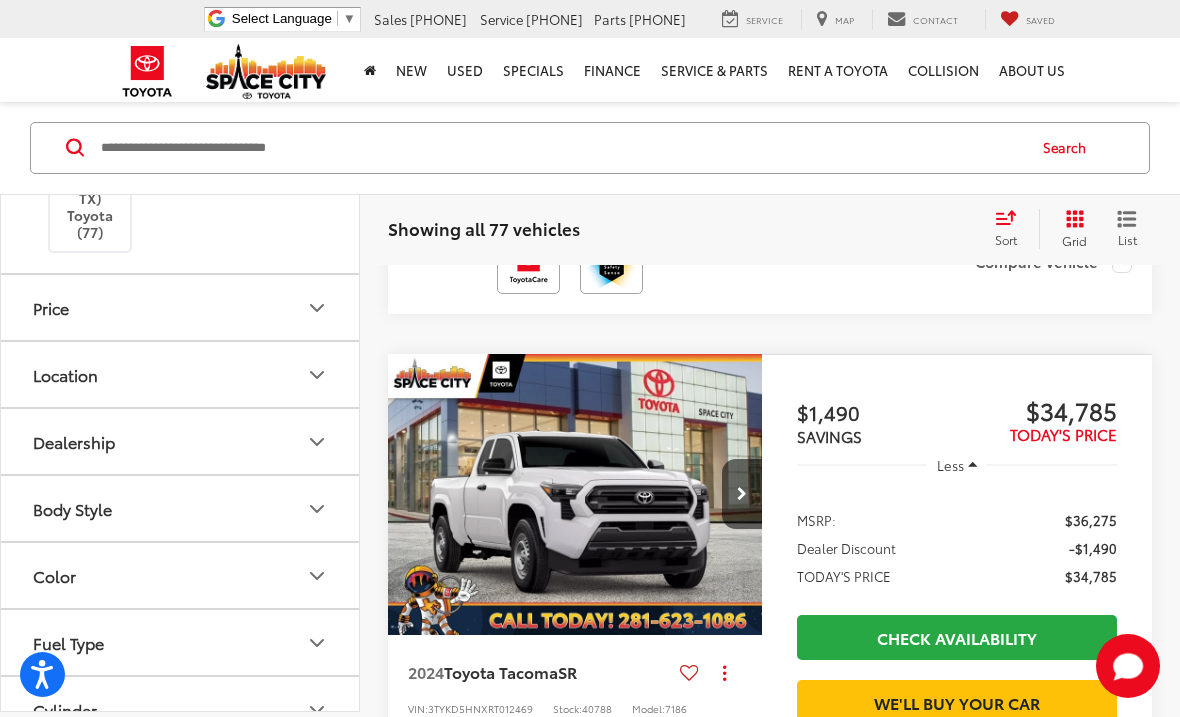 scroll, scrollTop: 646, scrollLeft: 0, axis: vertical 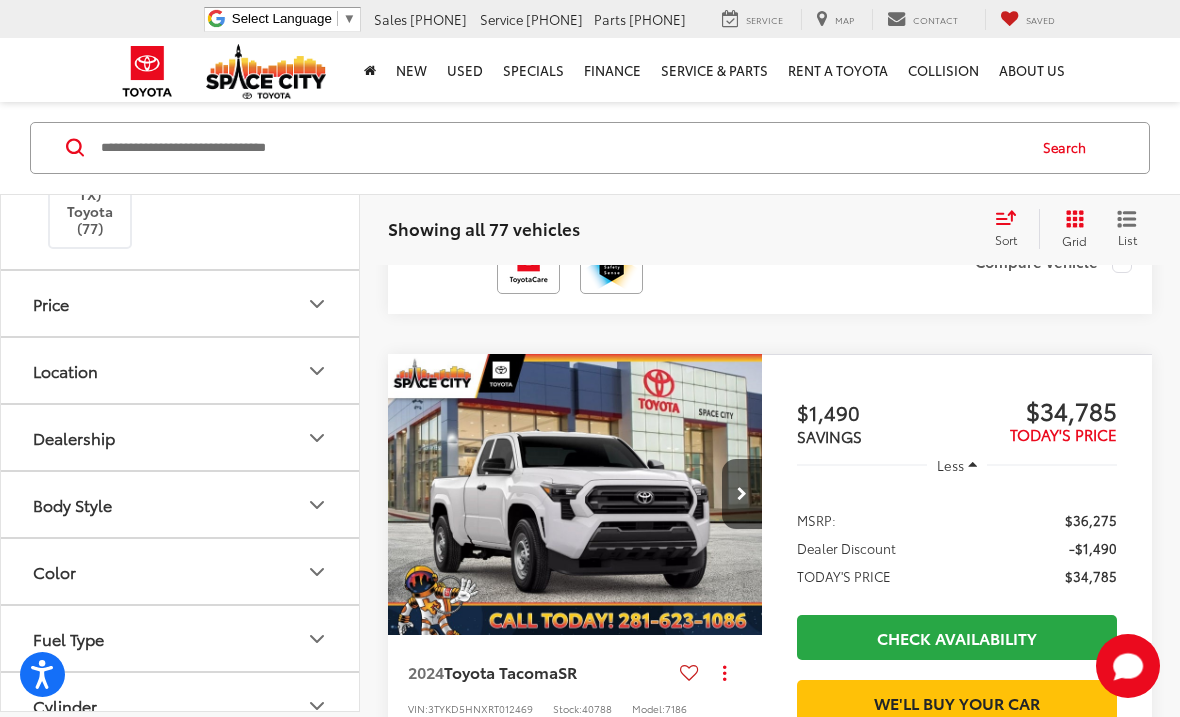 click on "Body Style" at bounding box center (72, 505) 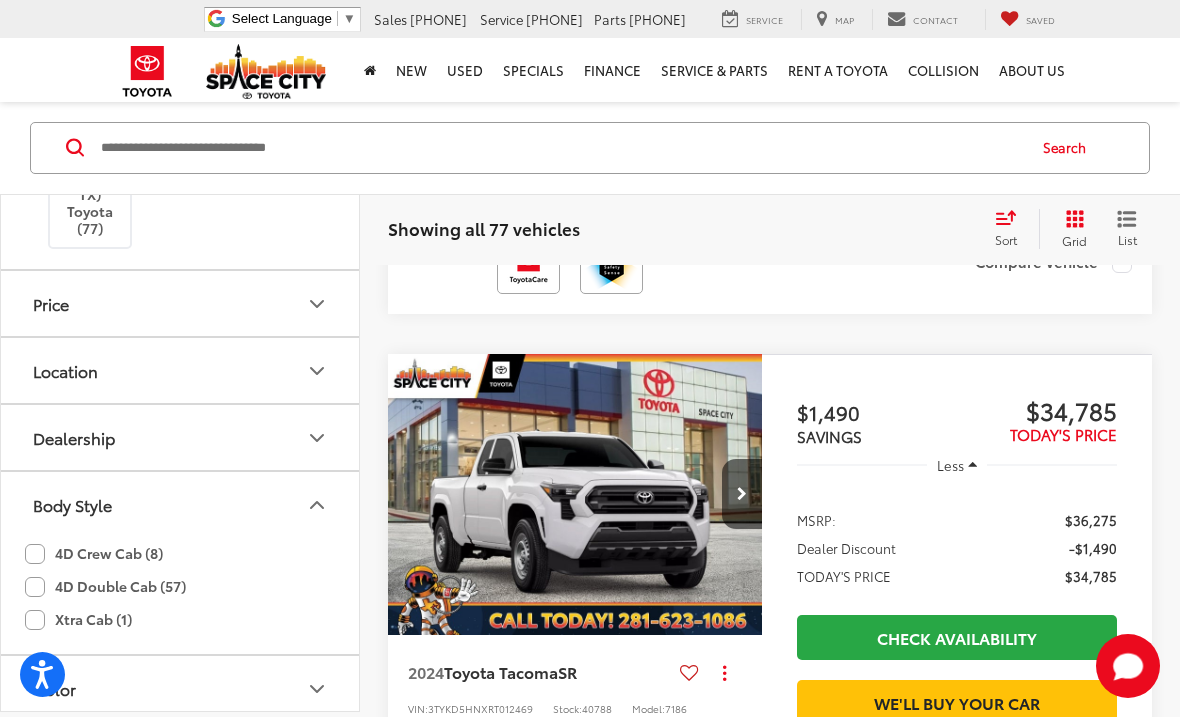 click on "4D Double Cab (57)" 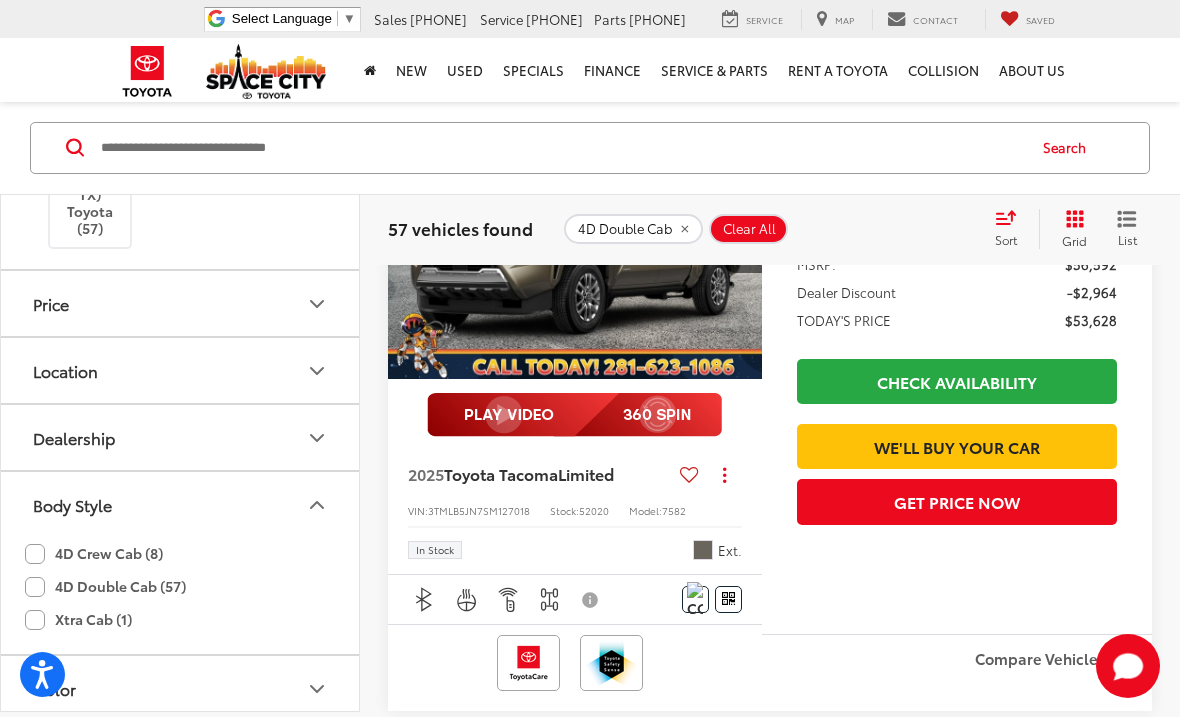 scroll, scrollTop: 2892, scrollLeft: 0, axis: vertical 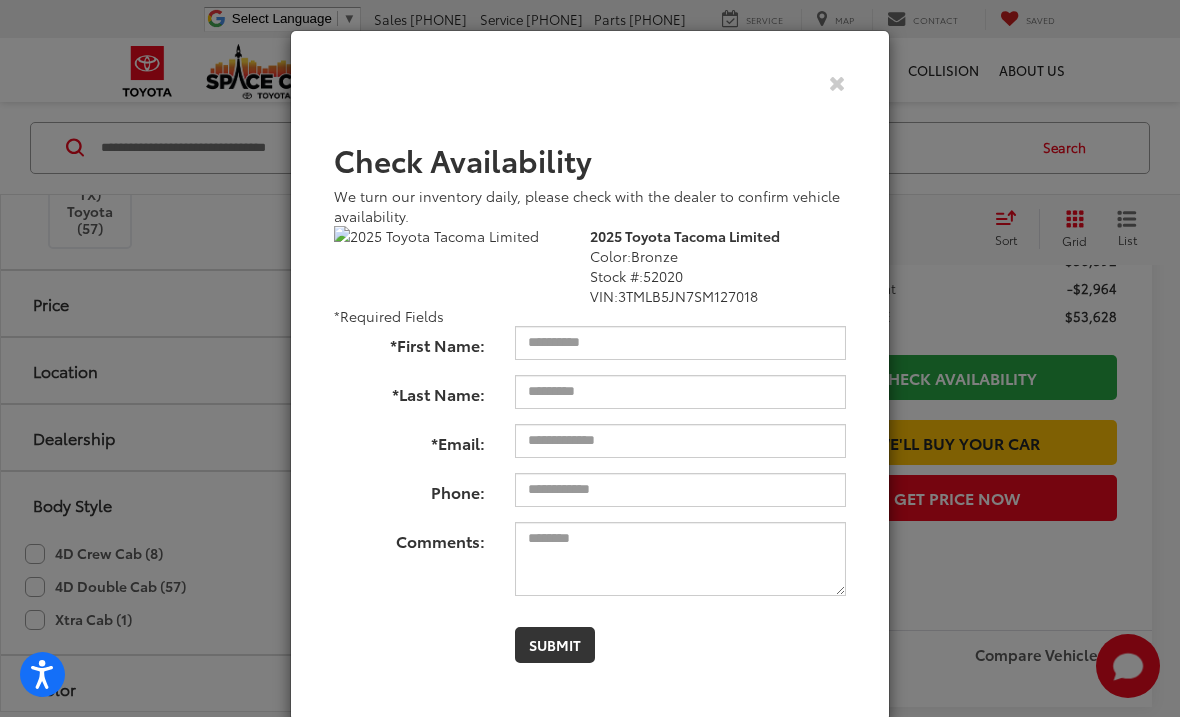 click at bounding box center [837, 82] 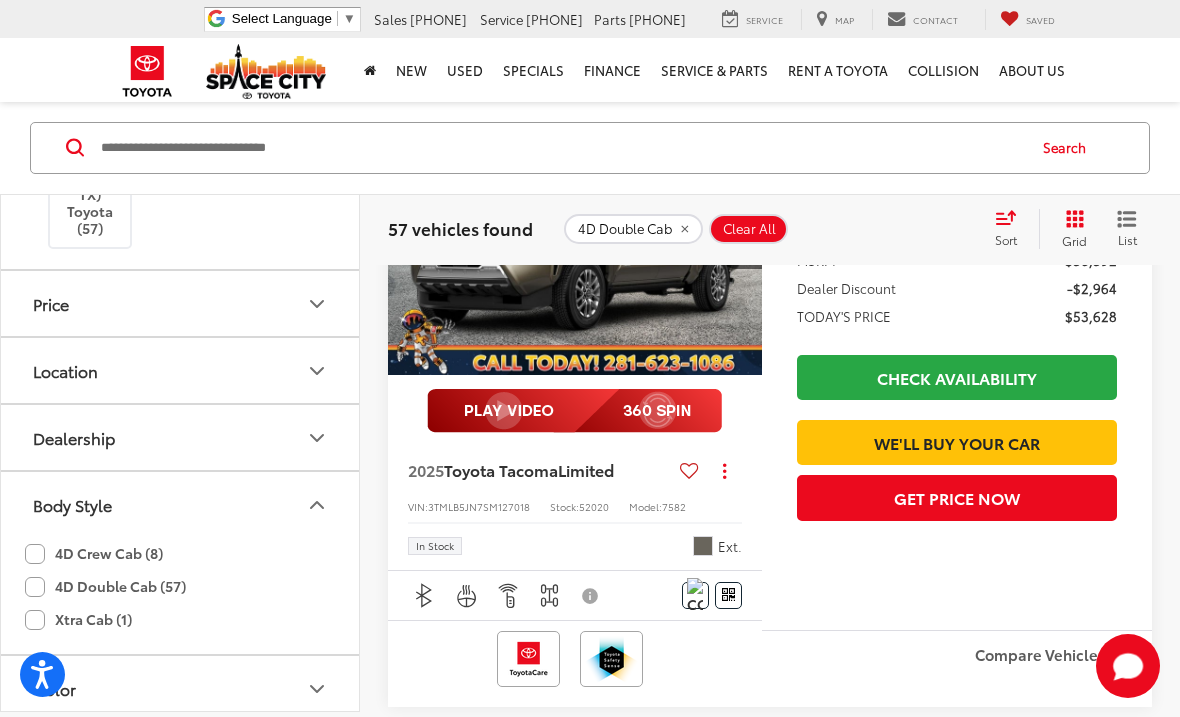 click at bounding box center (575, 235) 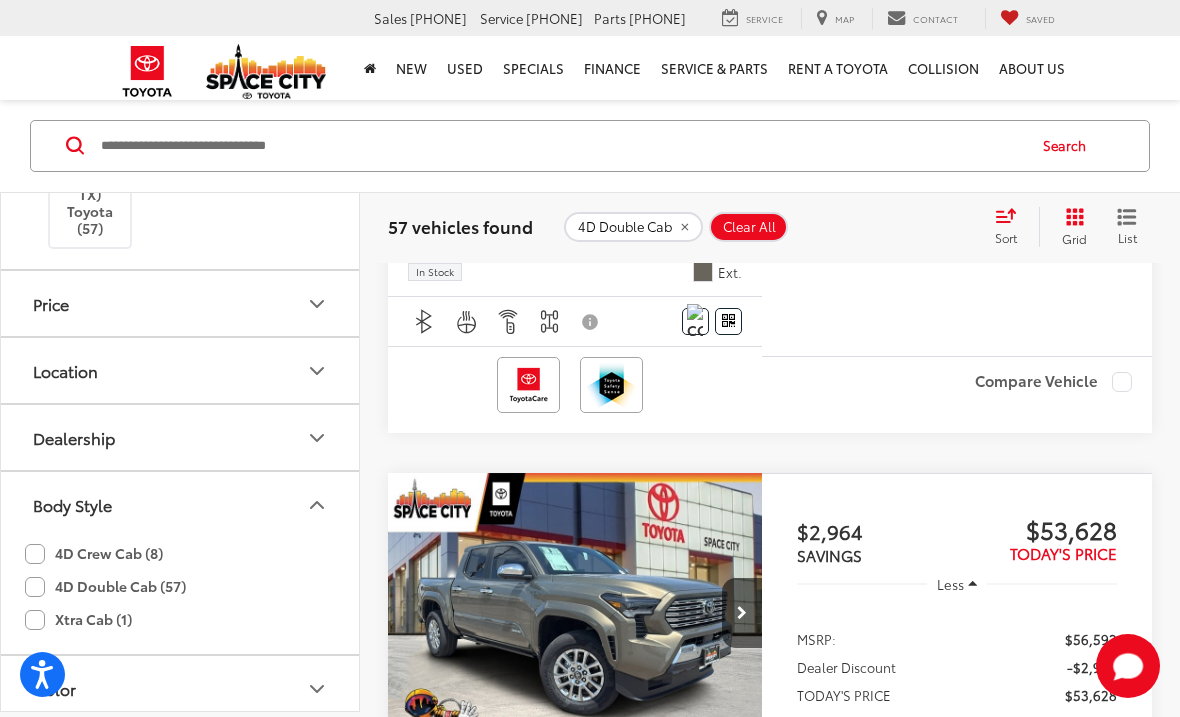 scroll, scrollTop: 3172, scrollLeft: 0, axis: vertical 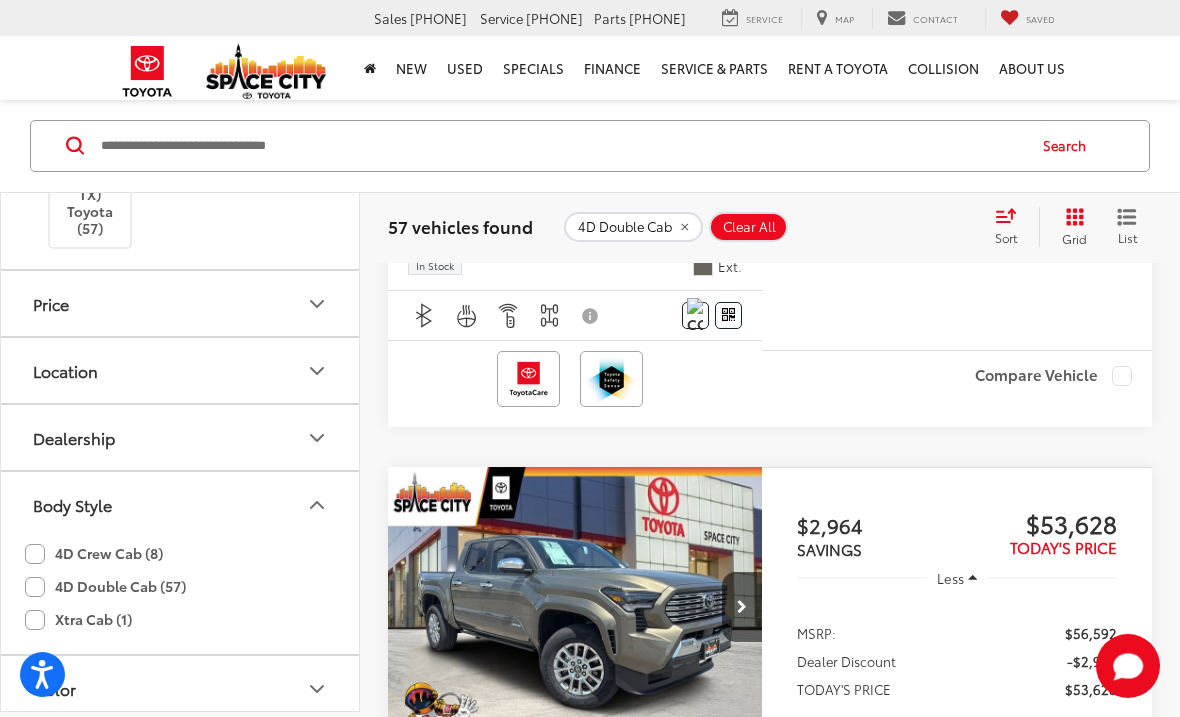 click 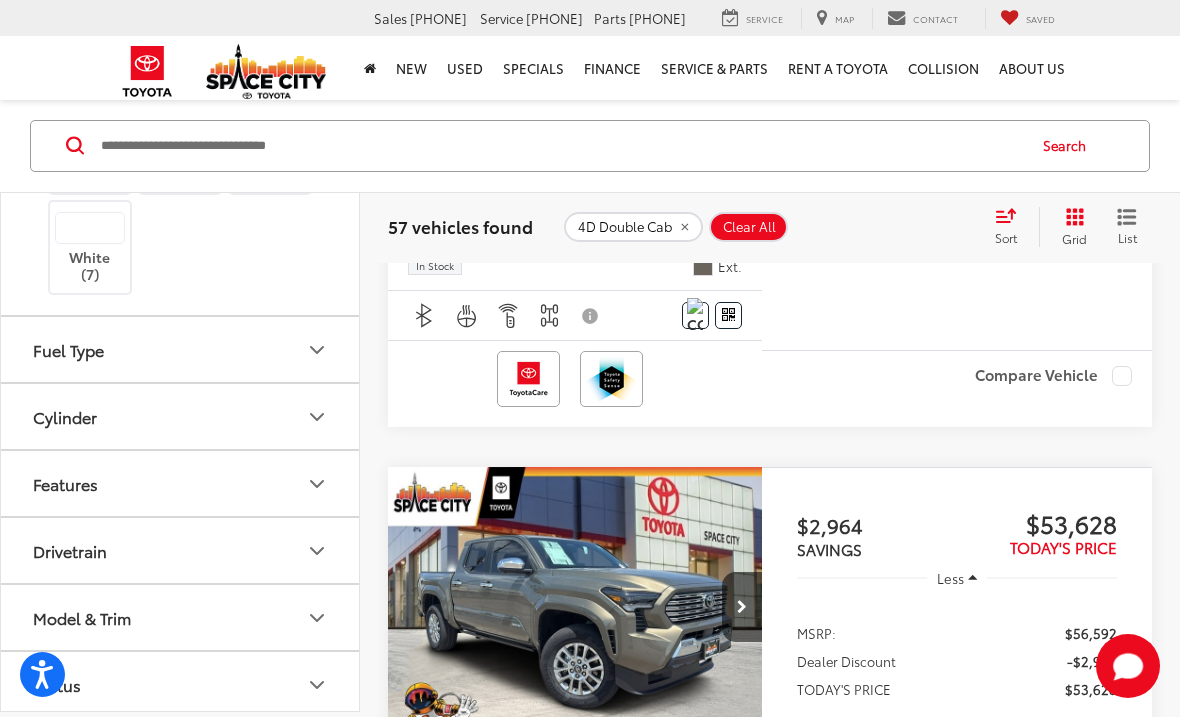 scroll, scrollTop: 1443, scrollLeft: 0, axis: vertical 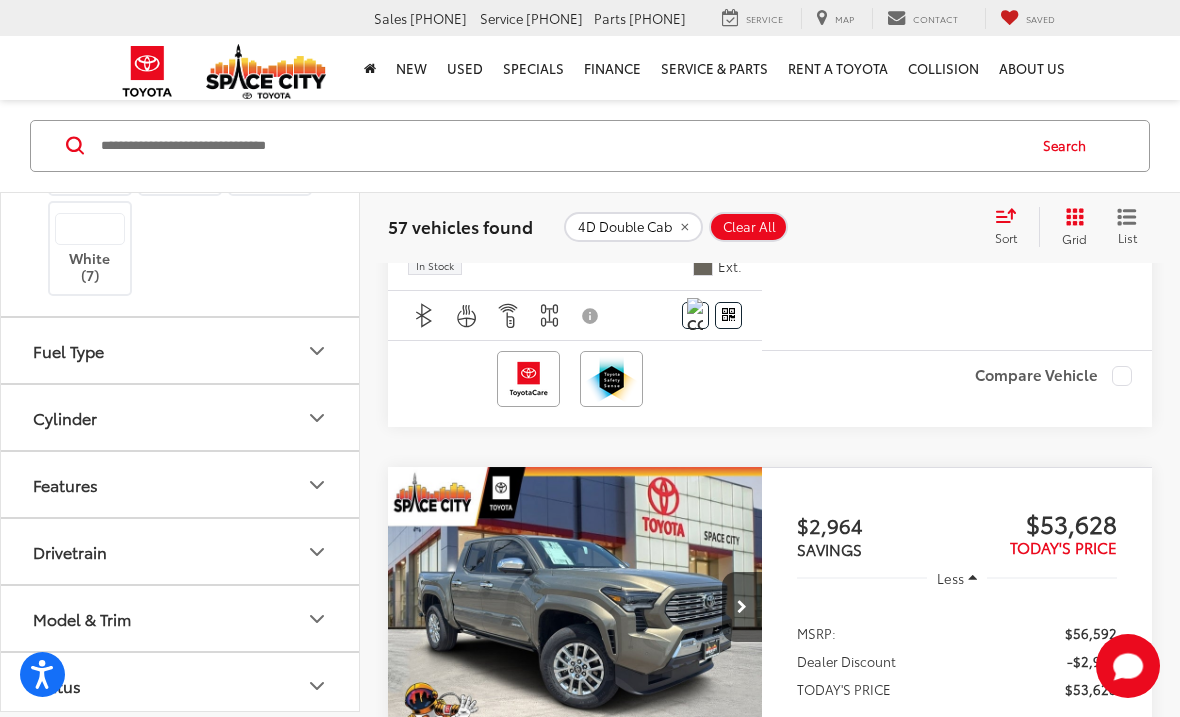 click 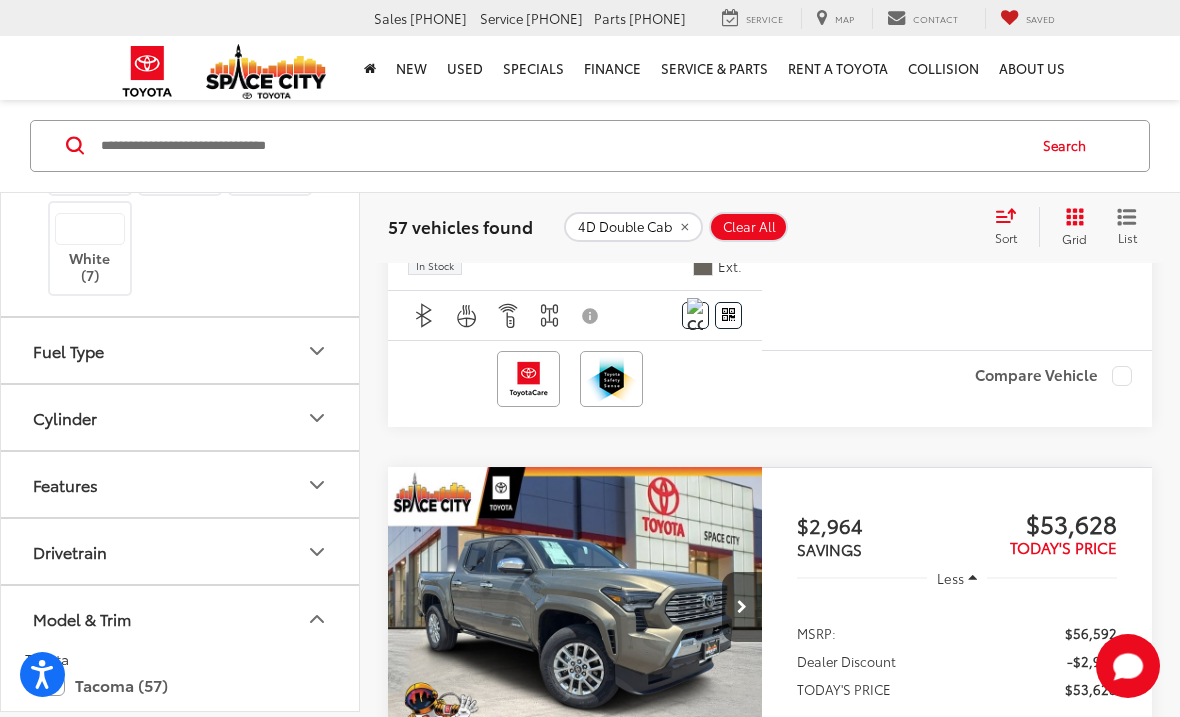 click on "Tacoma i-FORCE MAX (0)" at bounding box center (180, 720) 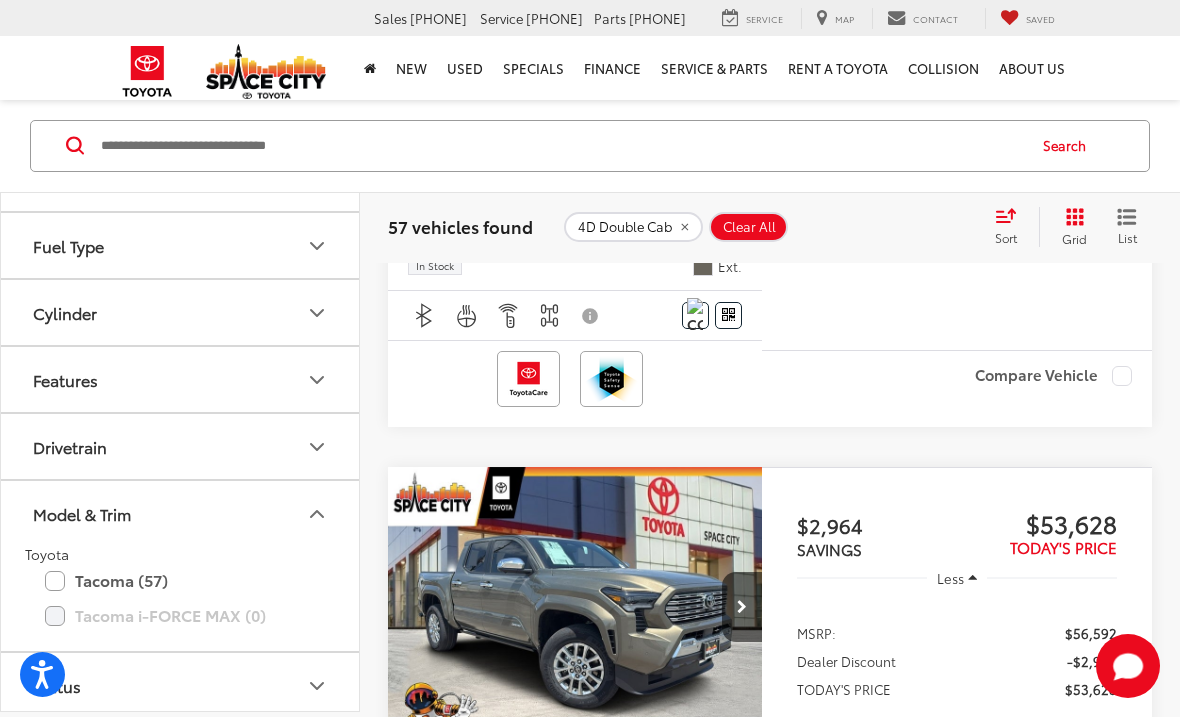 scroll, scrollTop: 1547, scrollLeft: 0, axis: vertical 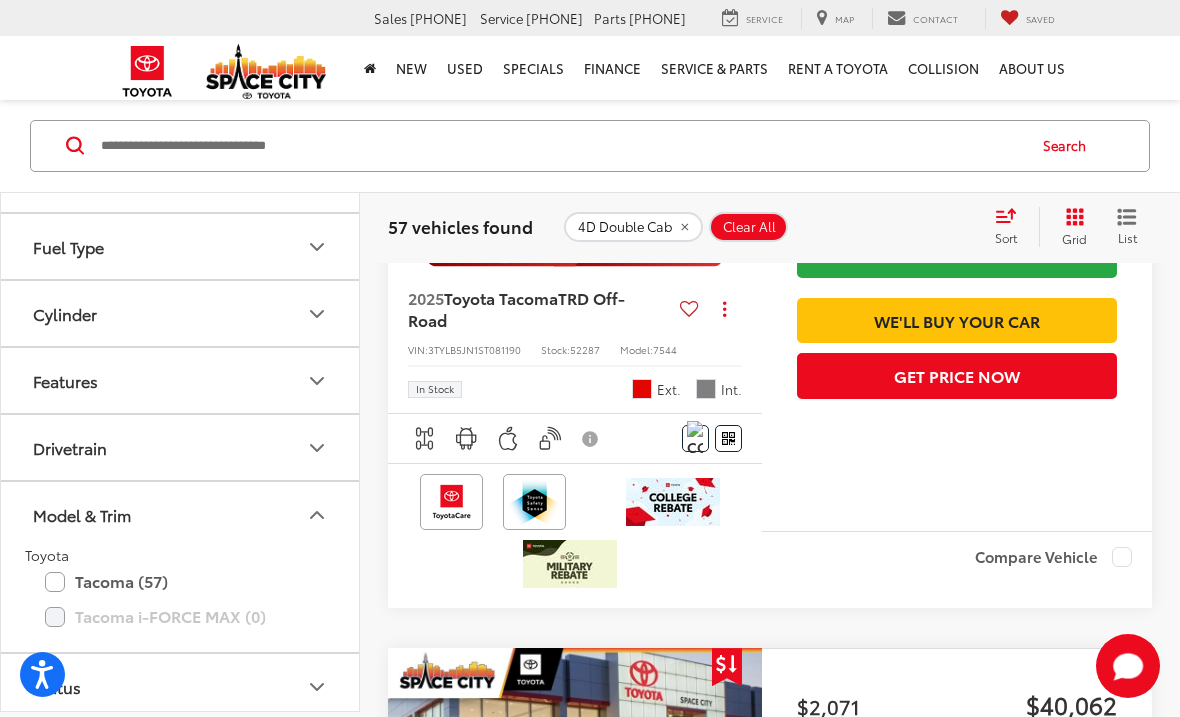 click 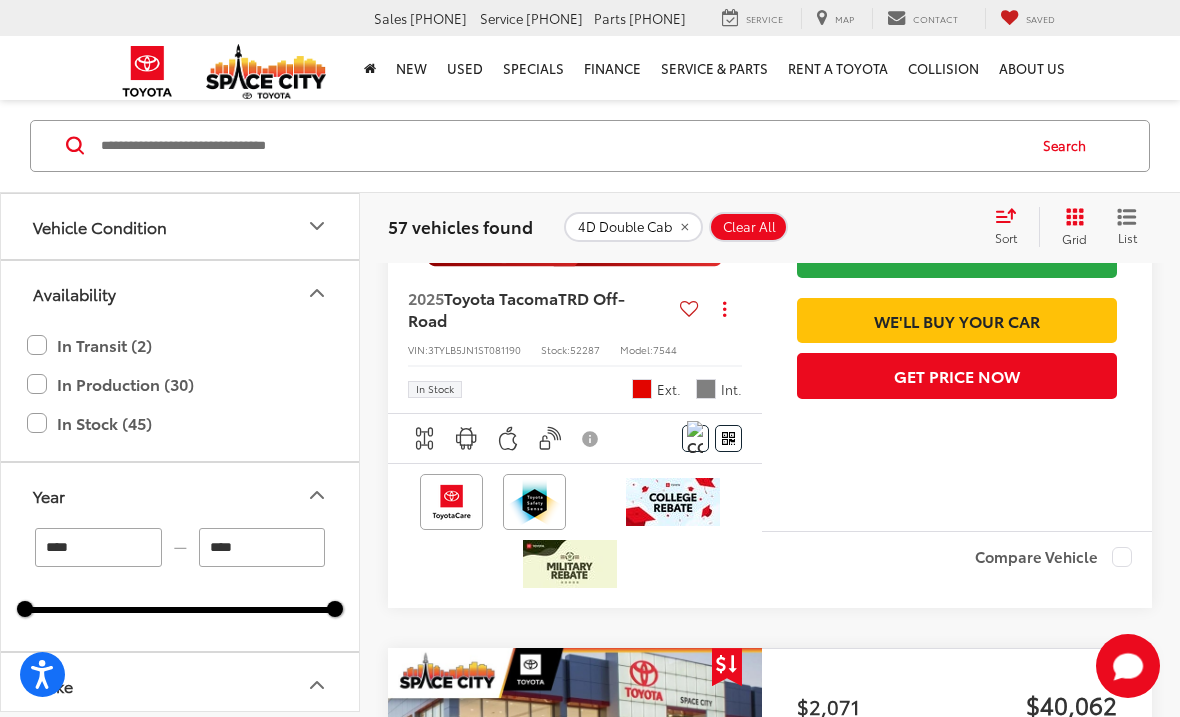 scroll, scrollTop: 0, scrollLeft: 0, axis: both 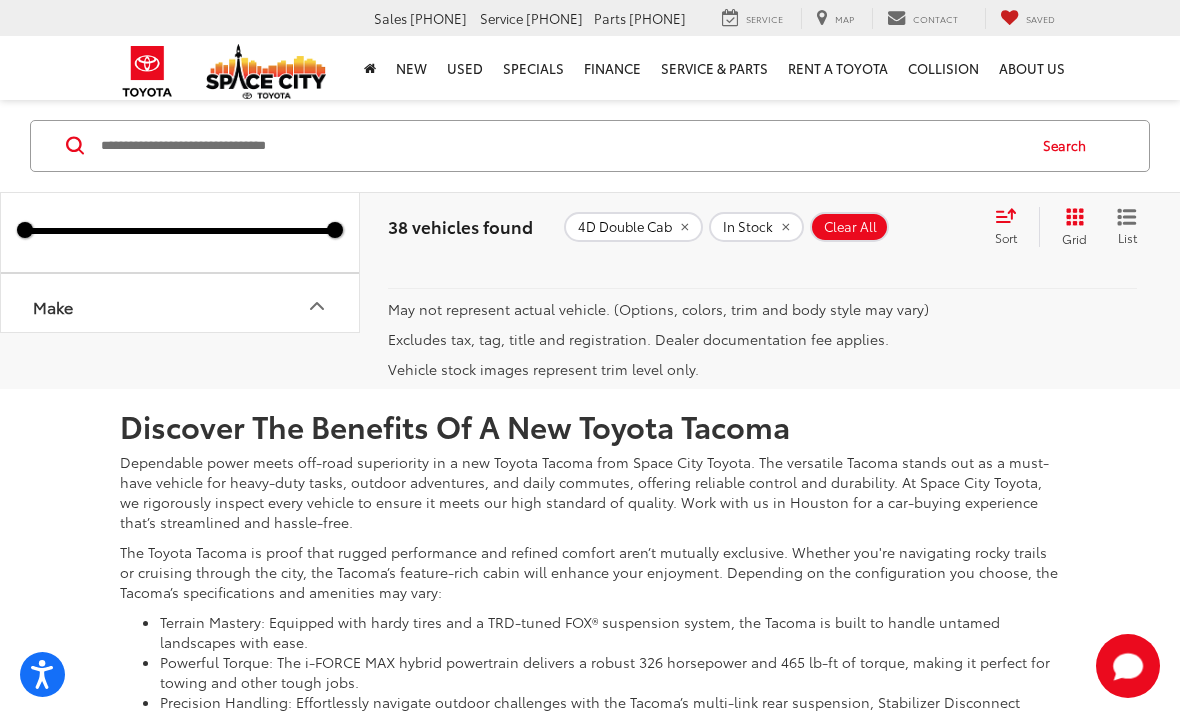 click on "2" at bounding box center [836, 240] 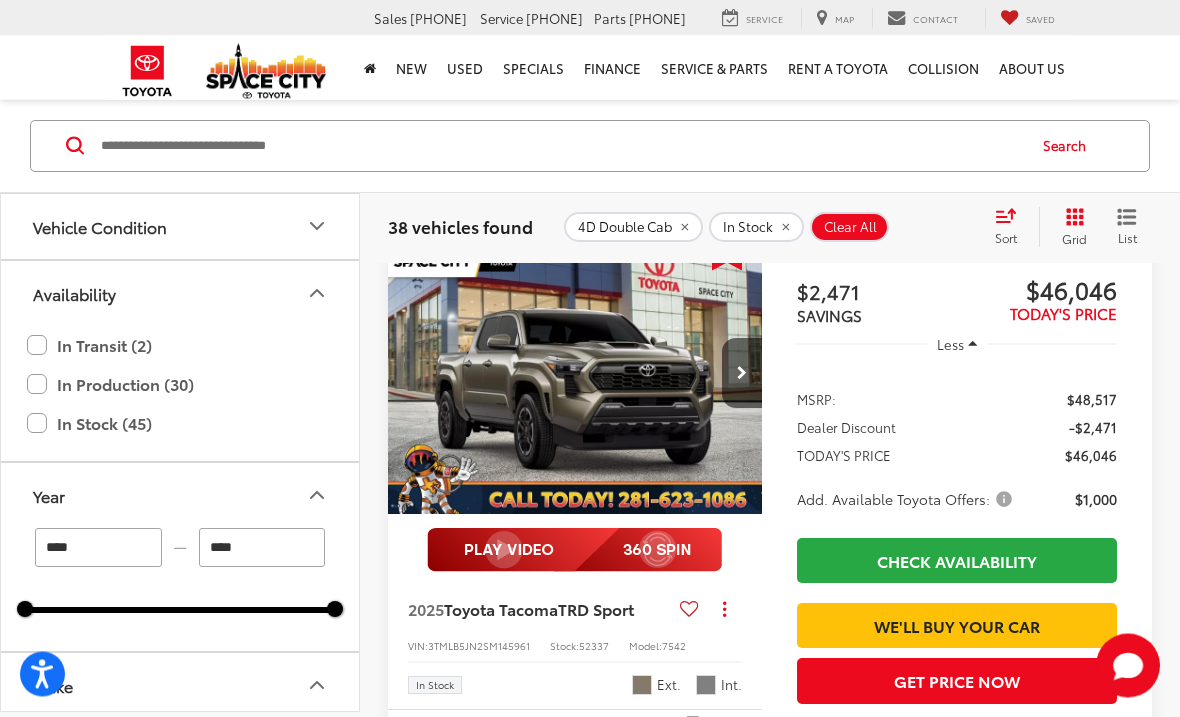 scroll, scrollTop: 209, scrollLeft: 0, axis: vertical 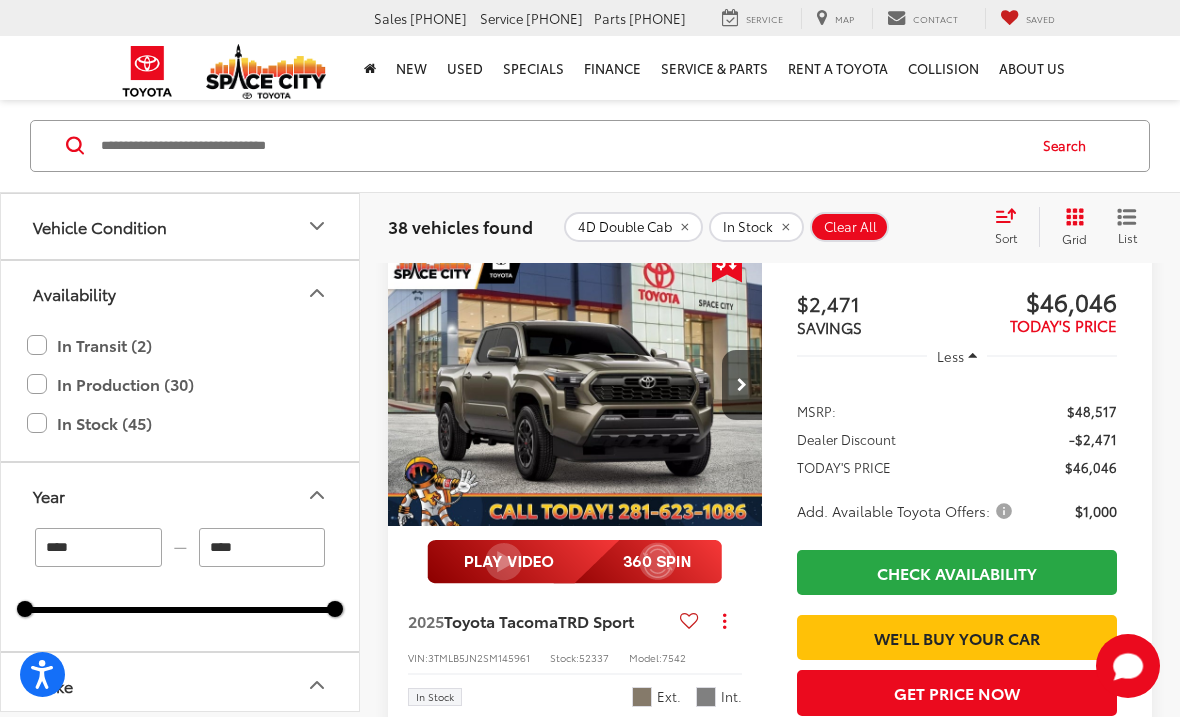 click on "$1,000" at bounding box center (1096, 511) 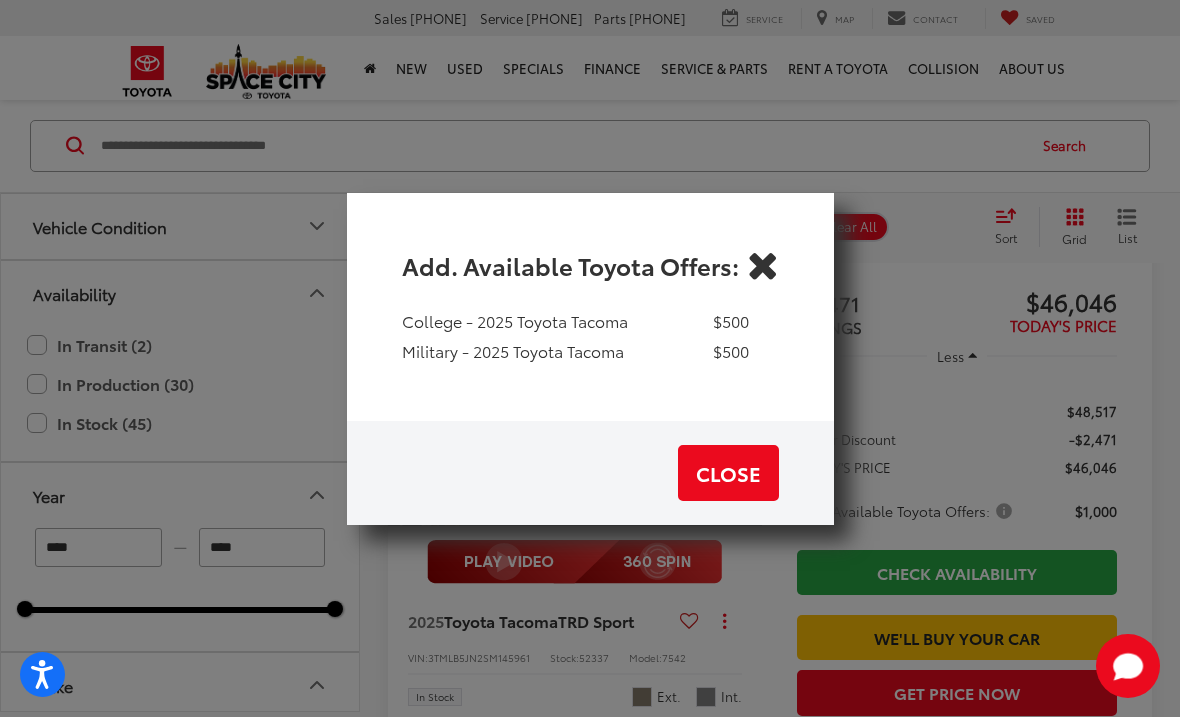 click at bounding box center (763, 264) 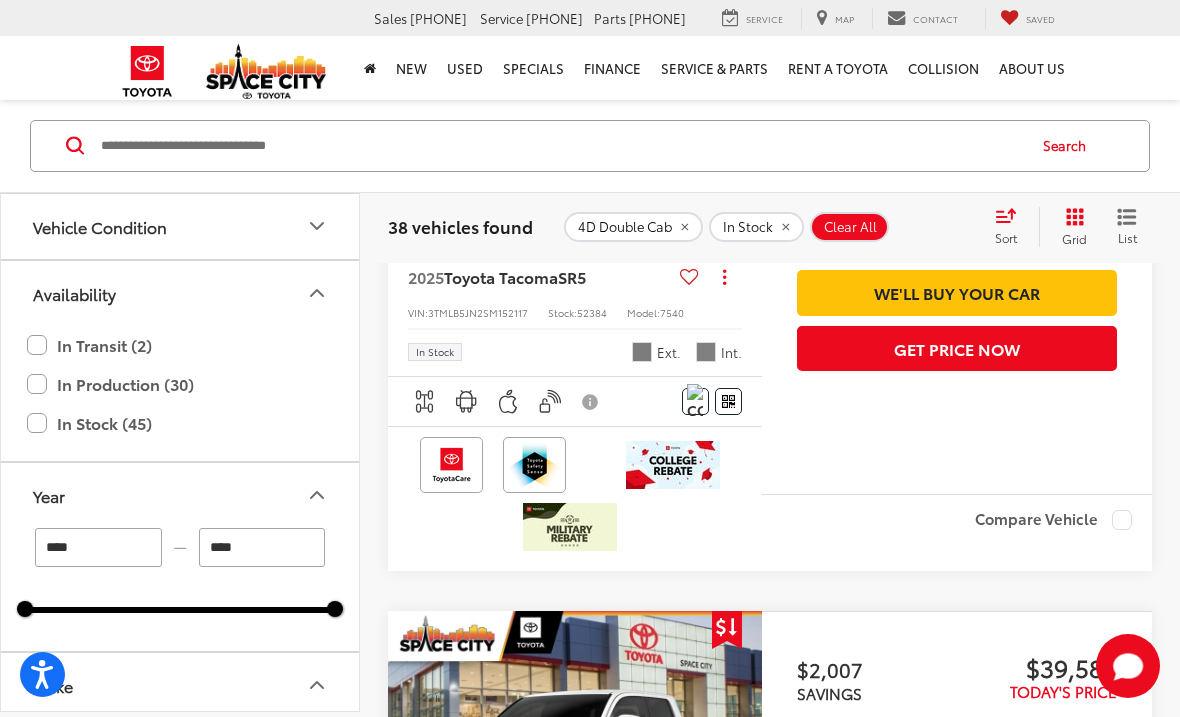 scroll, scrollTop: 4052, scrollLeft: 0, axis: vertical 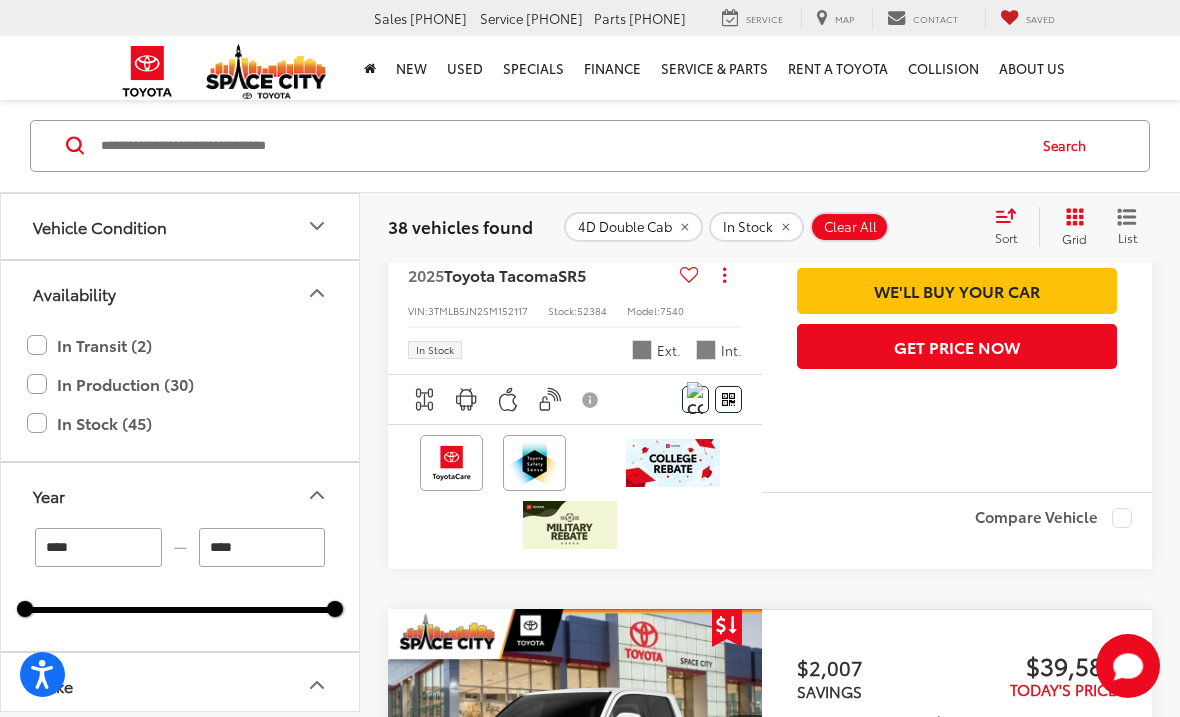 click on "In Production (30)" at bounding box center [180, 384] 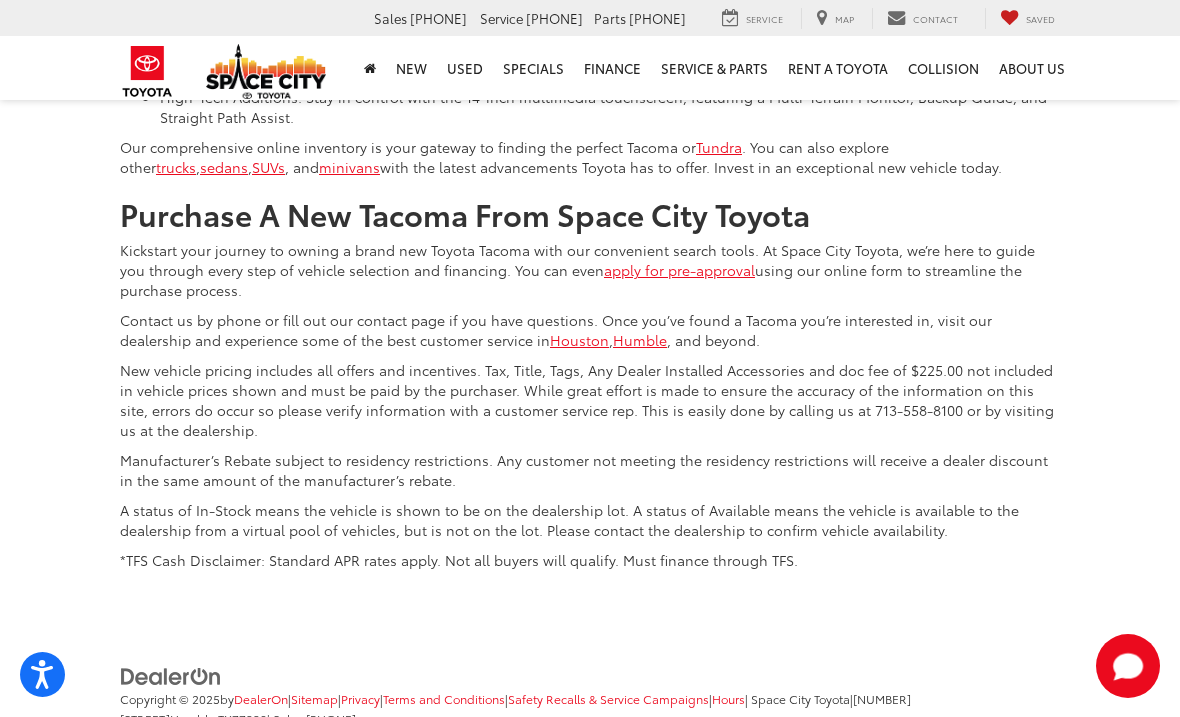 scroll, scrollTop: 10366, scrollLeft: 0, axis: vertical 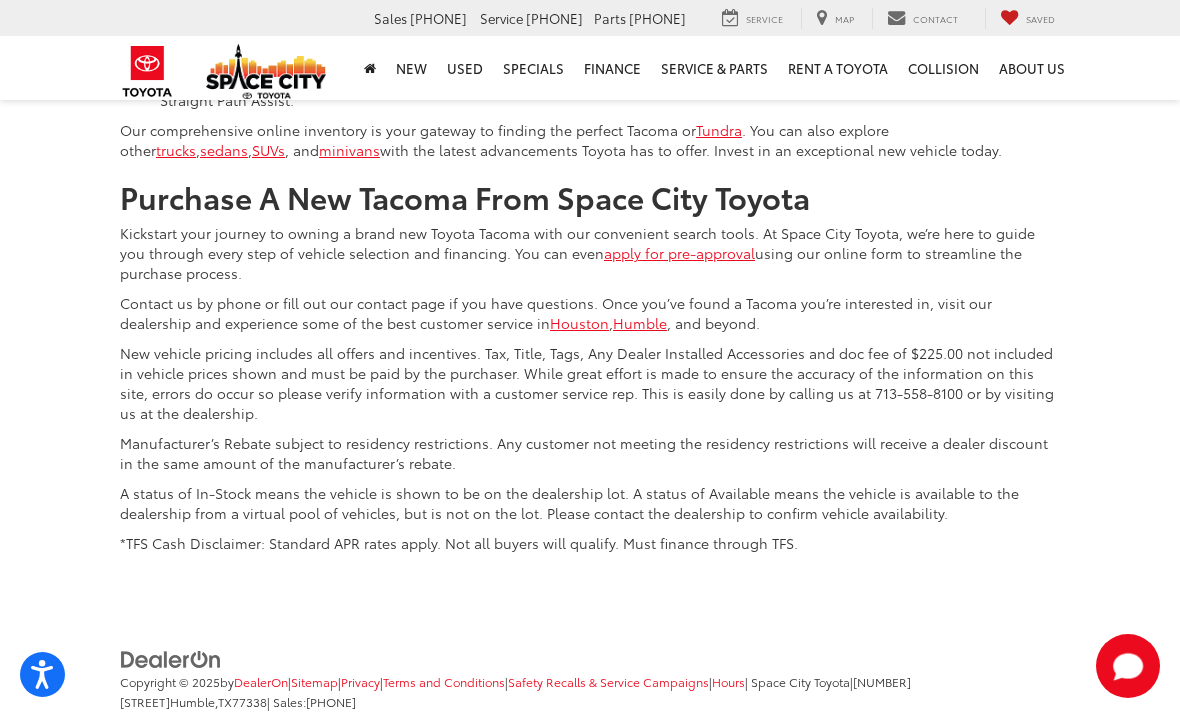click at bounding box center (959, -421) 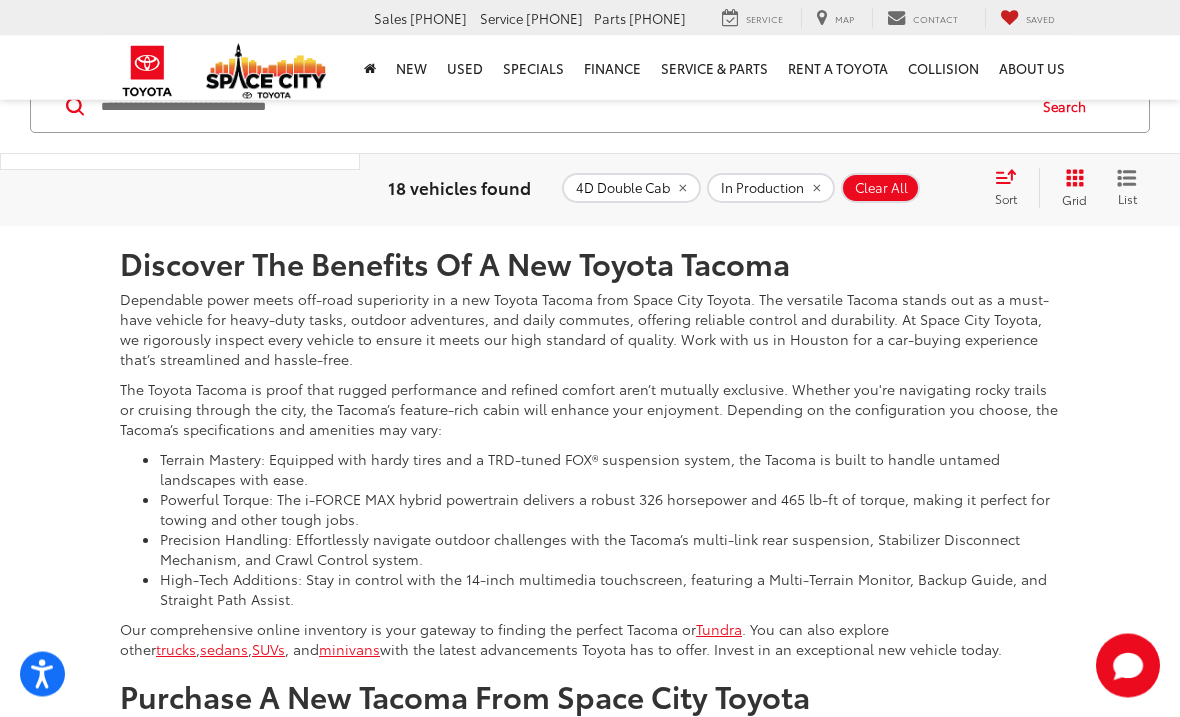 scroll, scrollTop: 5151, scrollLeft: 0, axis: vertical 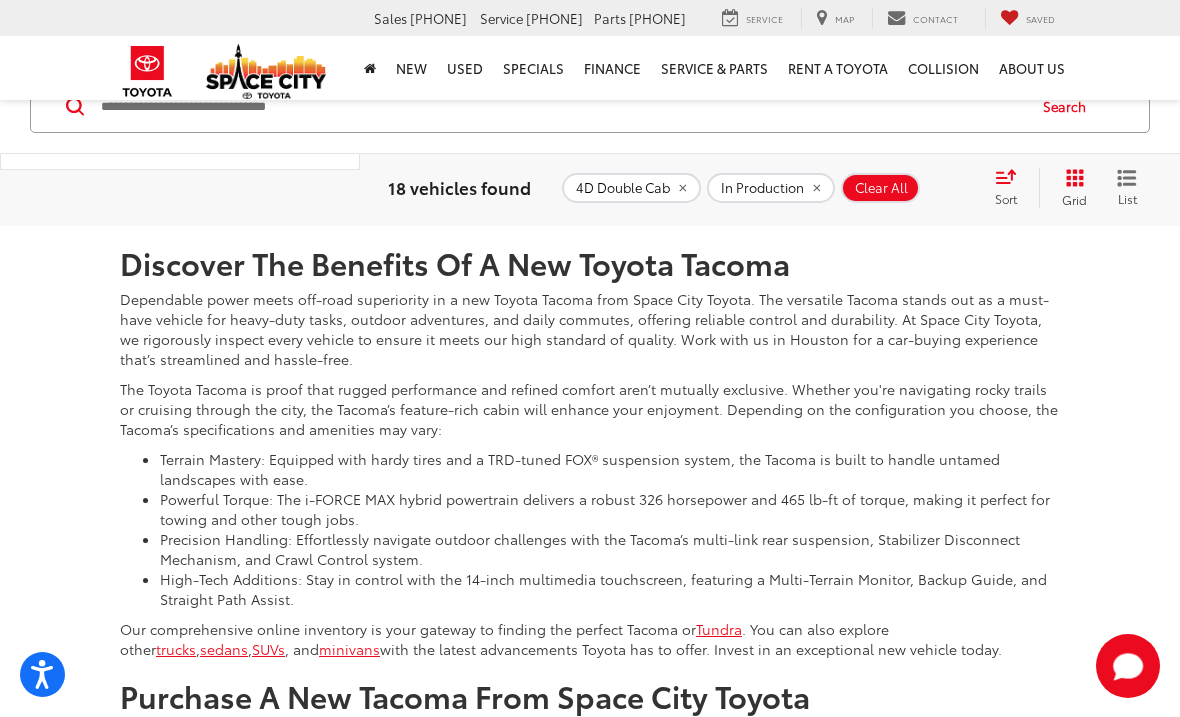 click on "Next" at bounding box center (942, 77) 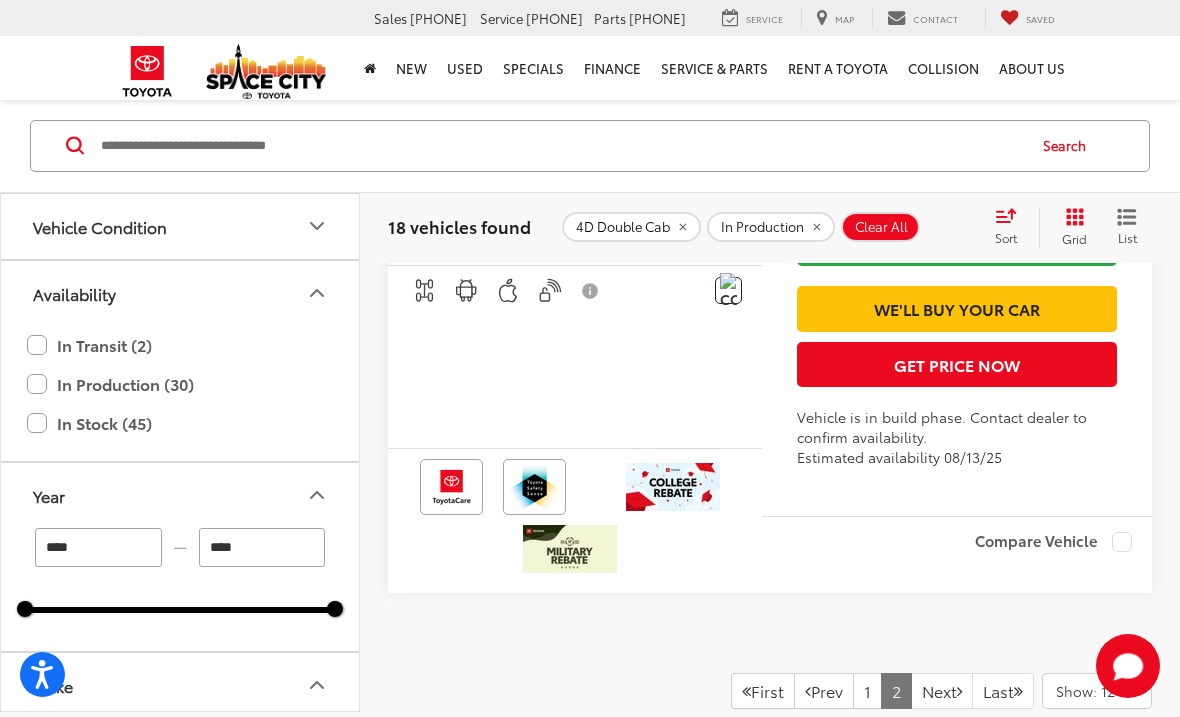 scroll, scrollTop: 4581, scrollLeft: 0, axis: vertical 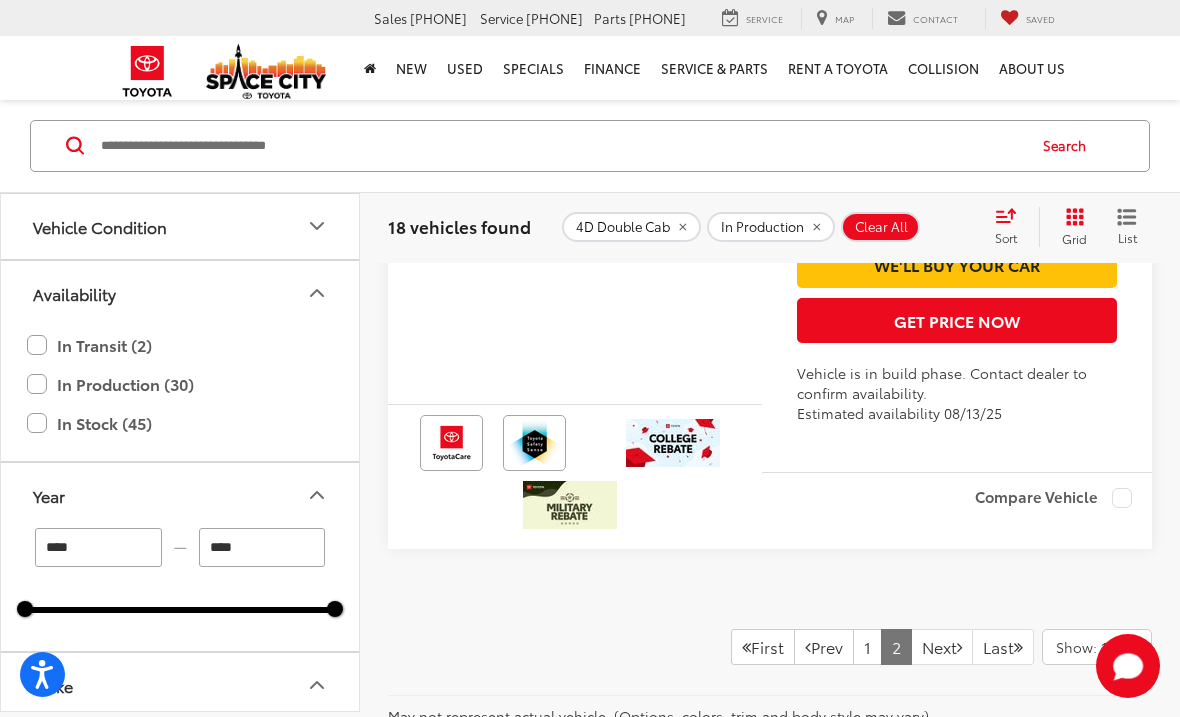 click on "TRD Sport" at bounding box center [596, 121] 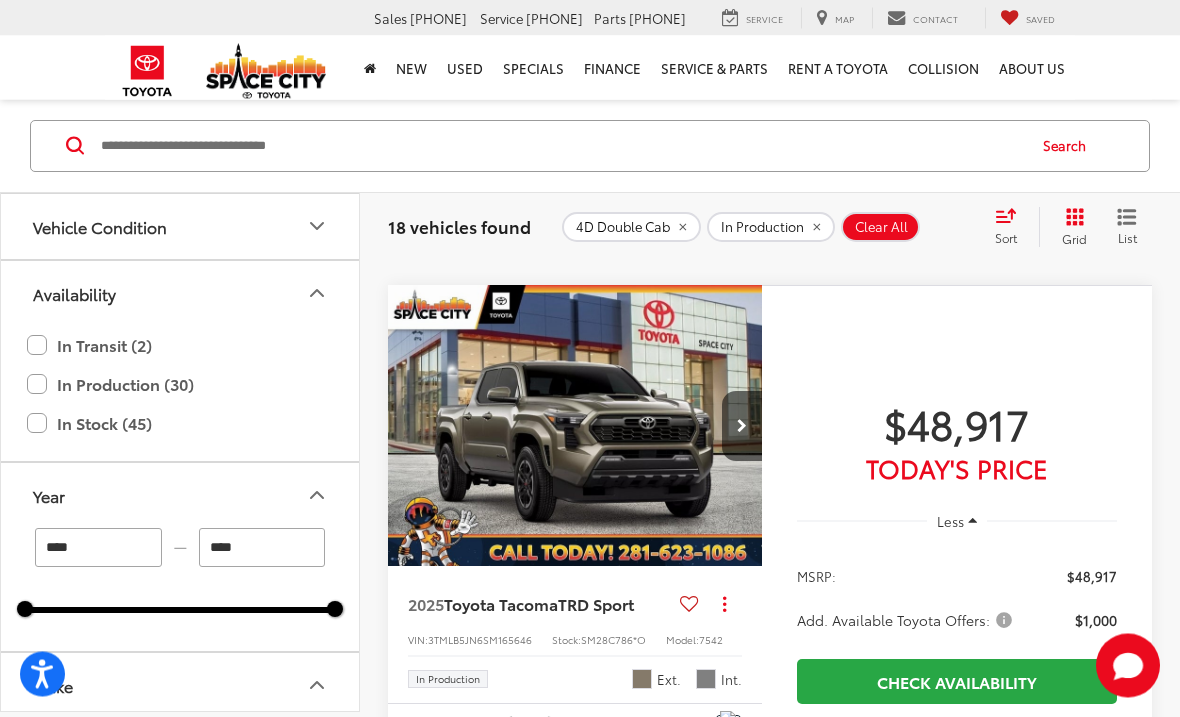 scroll, scrollTop: 4101, scrollLeft: 0, axis: vertical 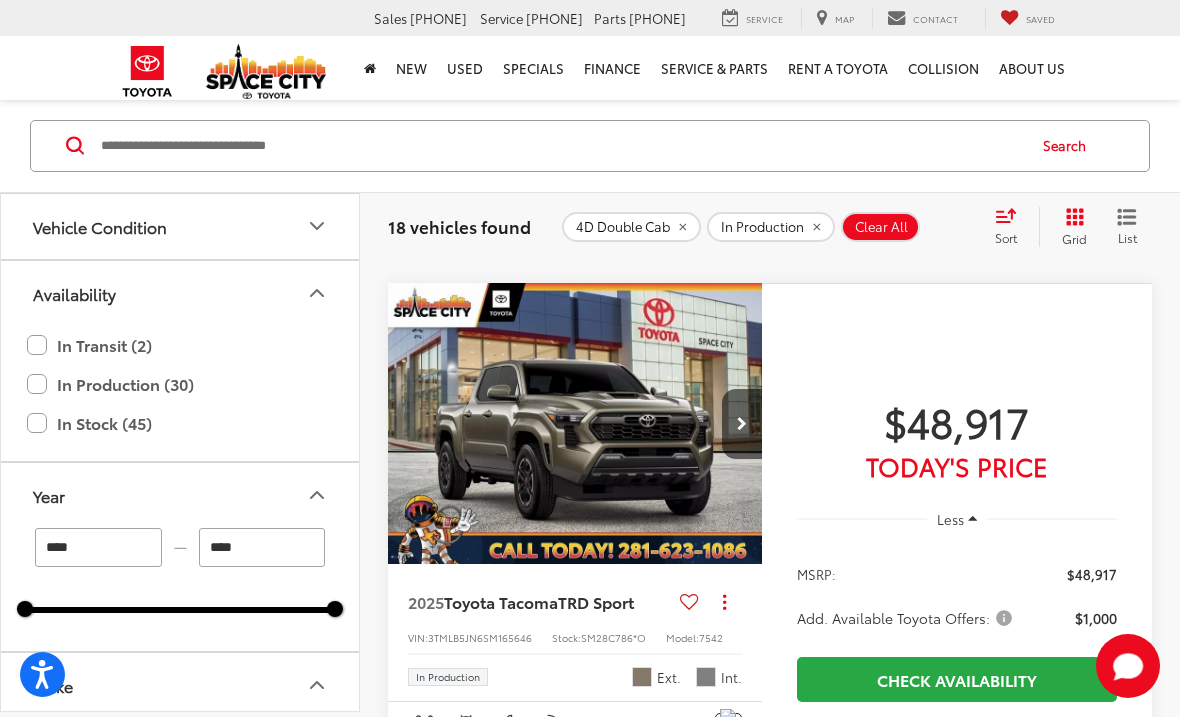 click on "In Production (30)" at bounding box center (180, 384) 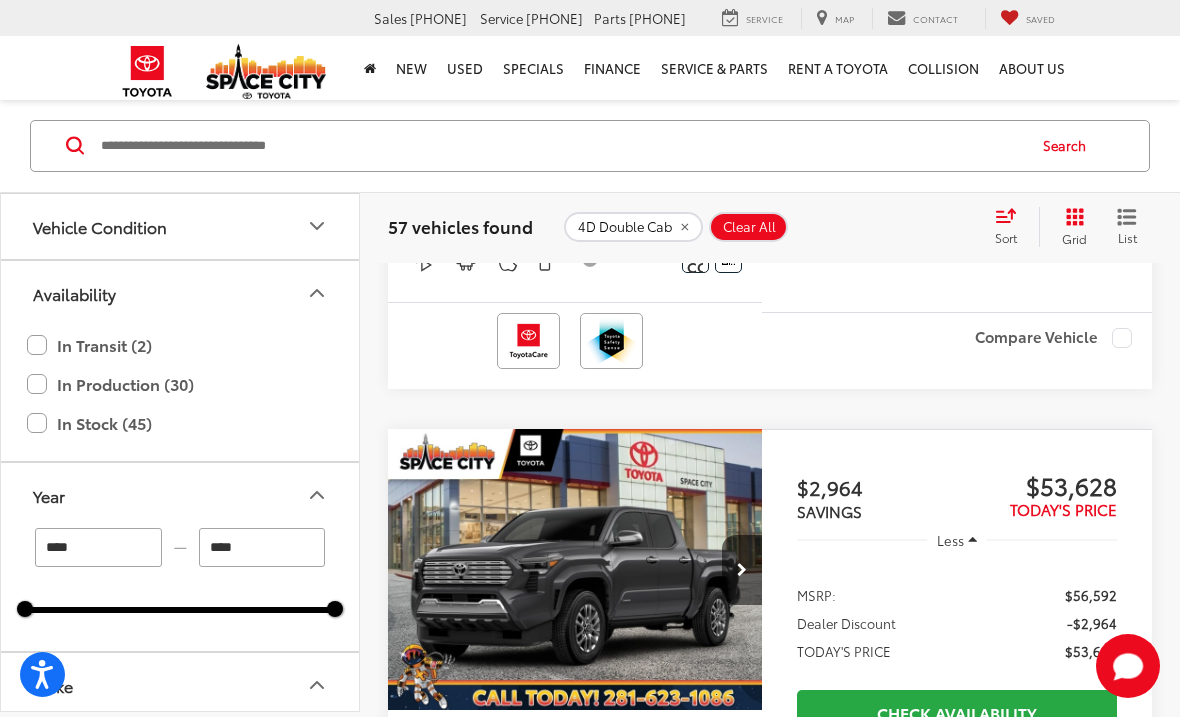 scroll, scrollTop: 1249, scrollLeft: 0, axis: vertical 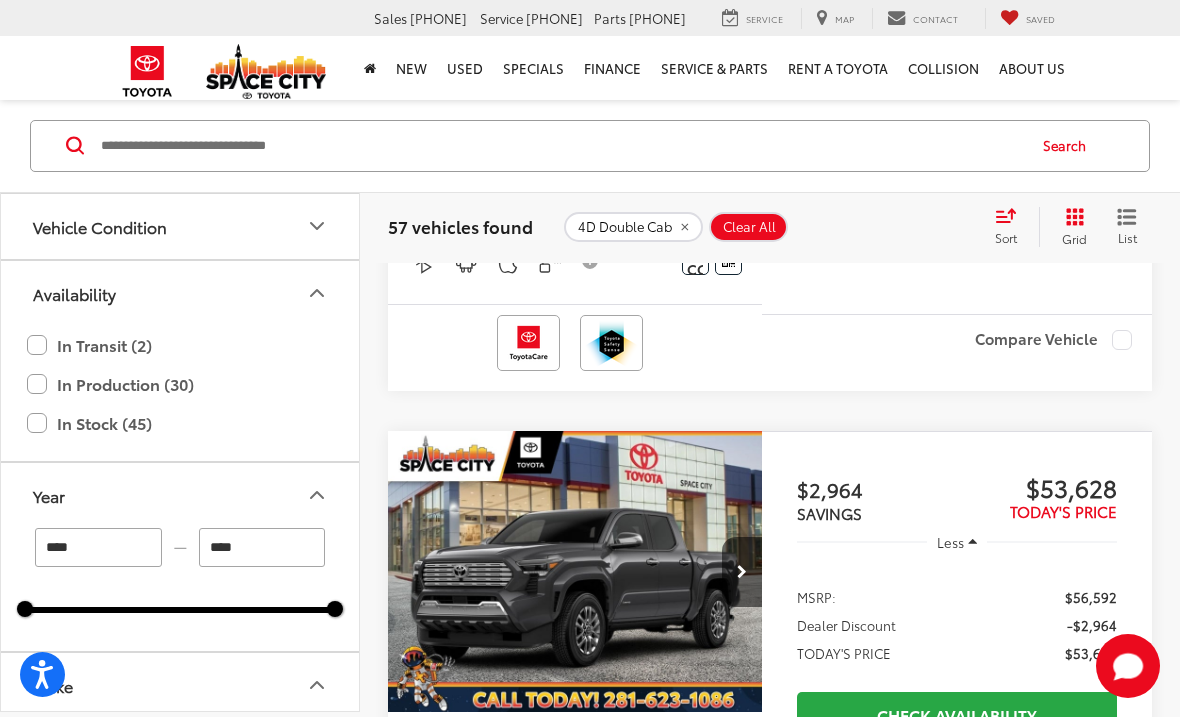 click at bounding box center (561, 146) 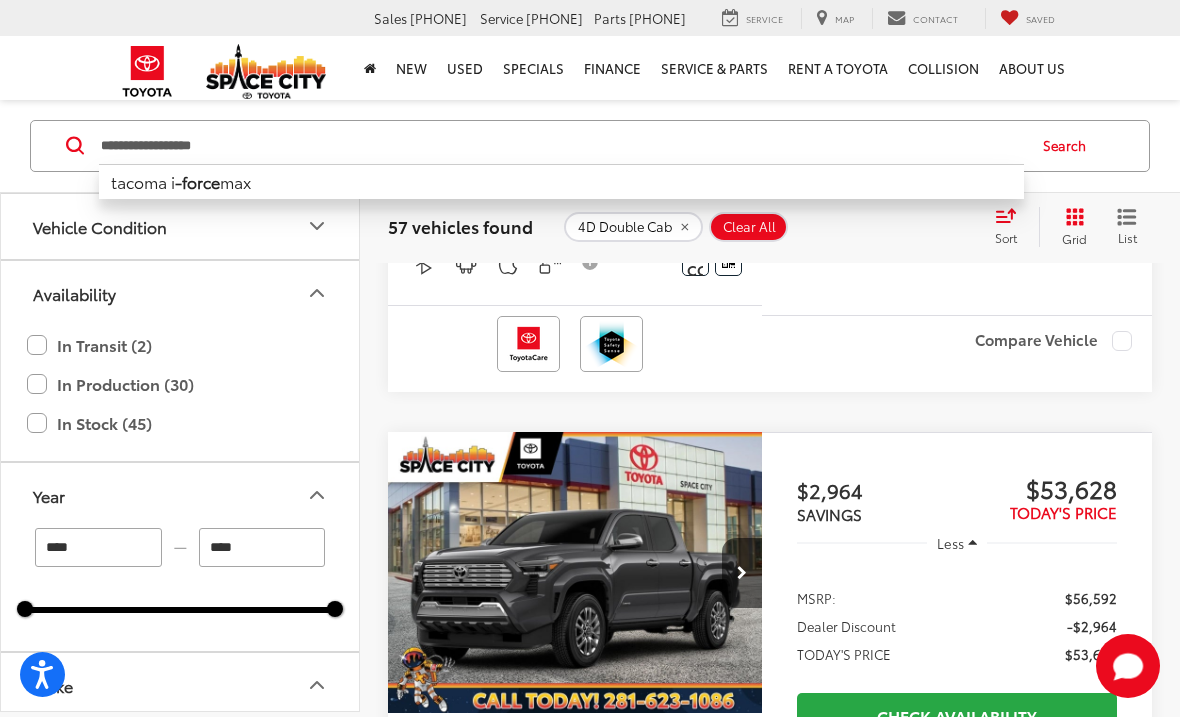 click on "tacoma i -force  max" at bounding box center (561, 181) 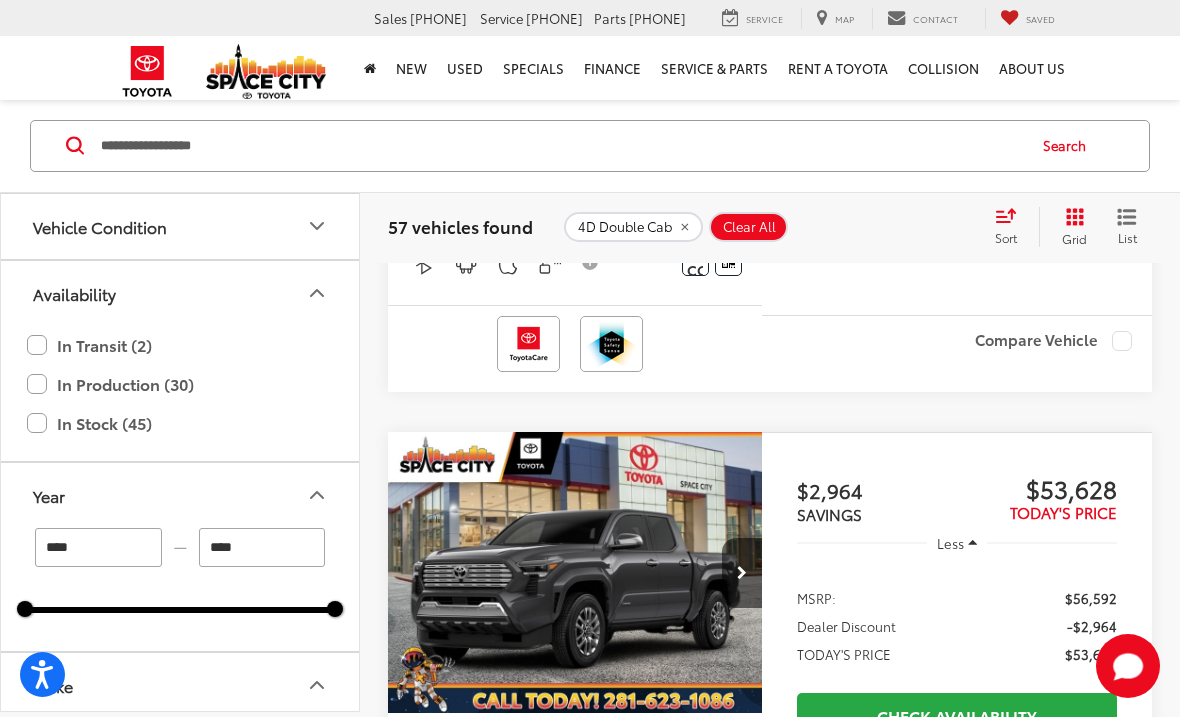 type on "**********" 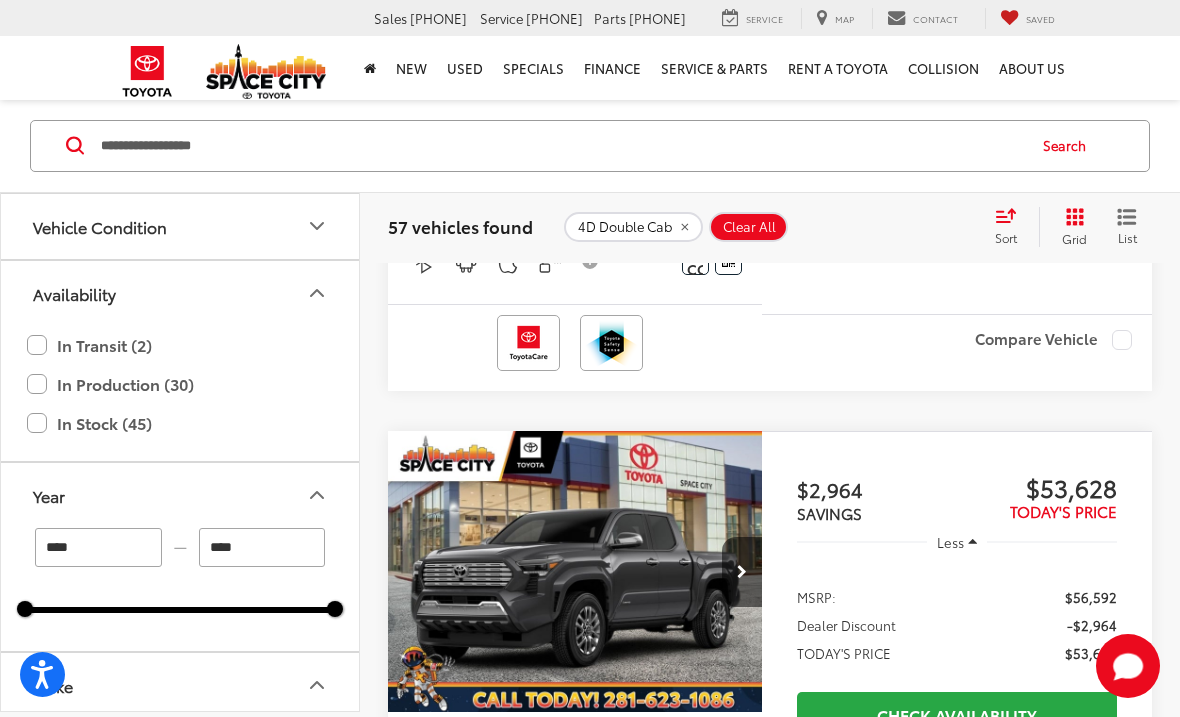 click on "Search" at bounding box center (1069, 146) 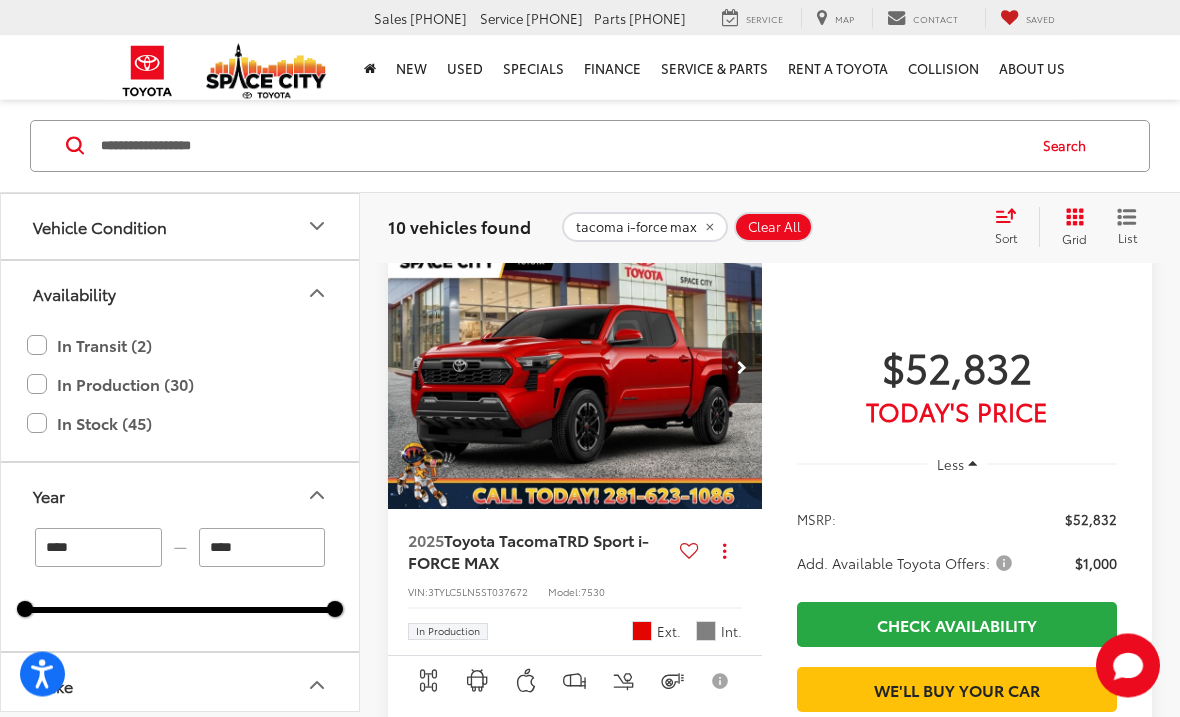 scroll, scrollTop: 227, scrollLeft: 0, axis: vertical 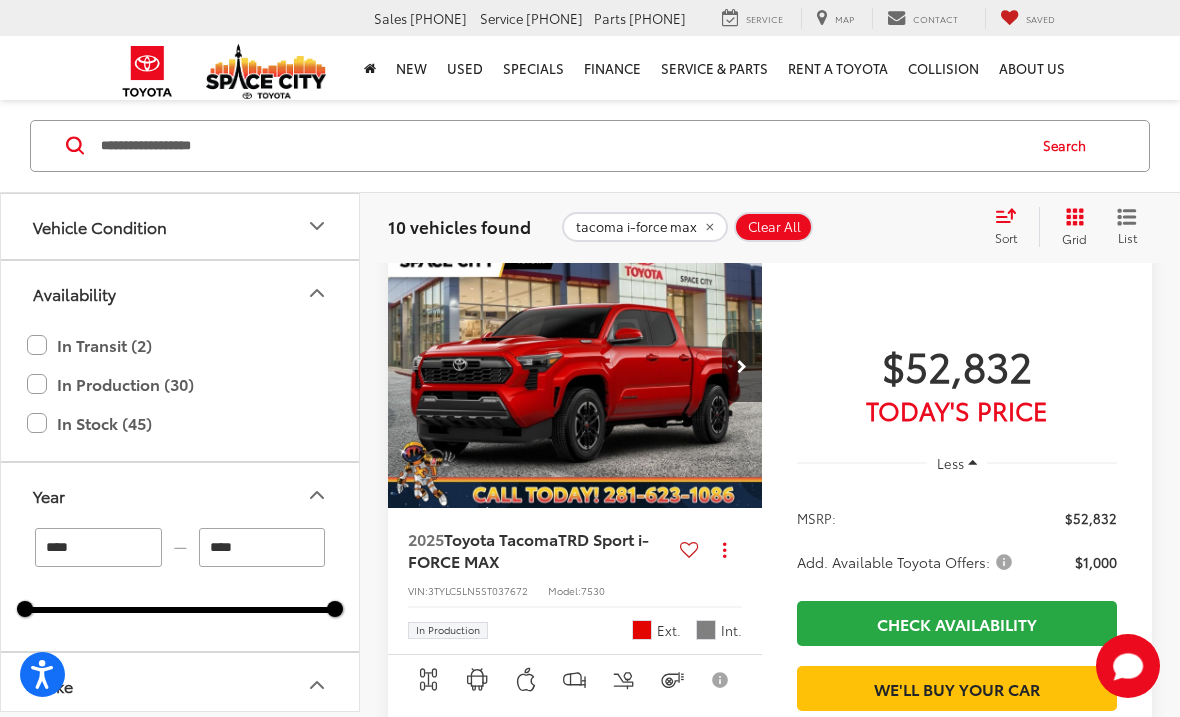 click at bounding box center (575, 368) 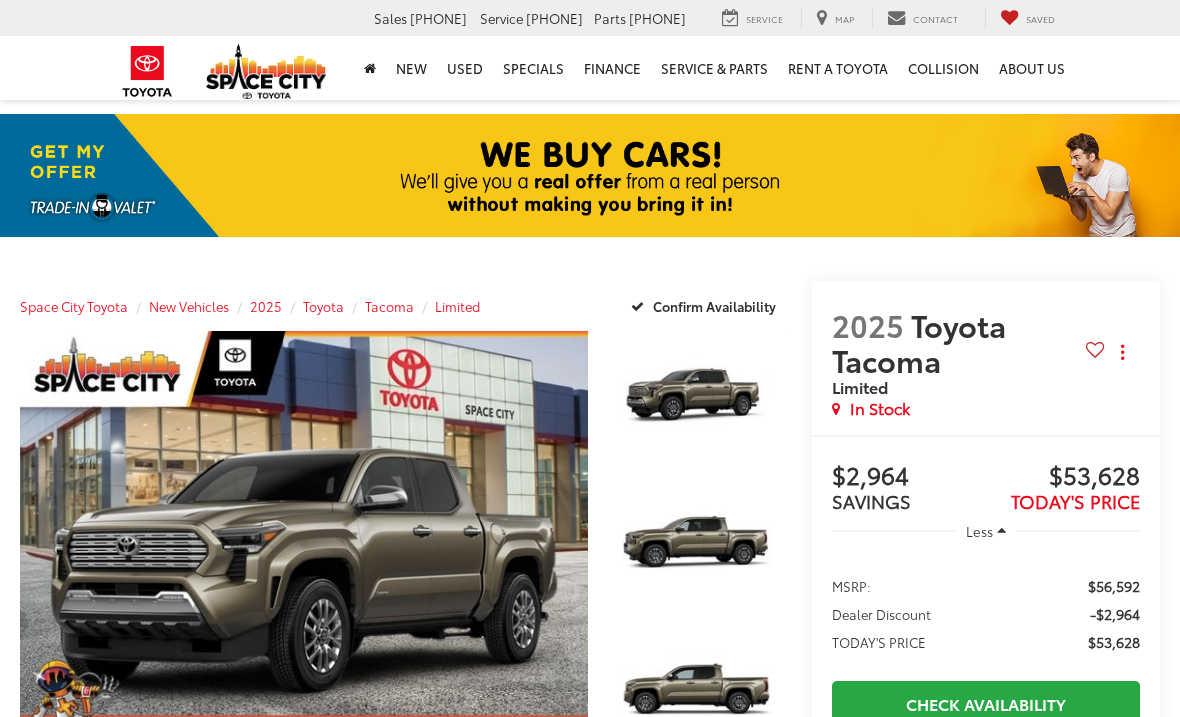scroll, scrollTop: 0, scrollLeft: 0, axis: both 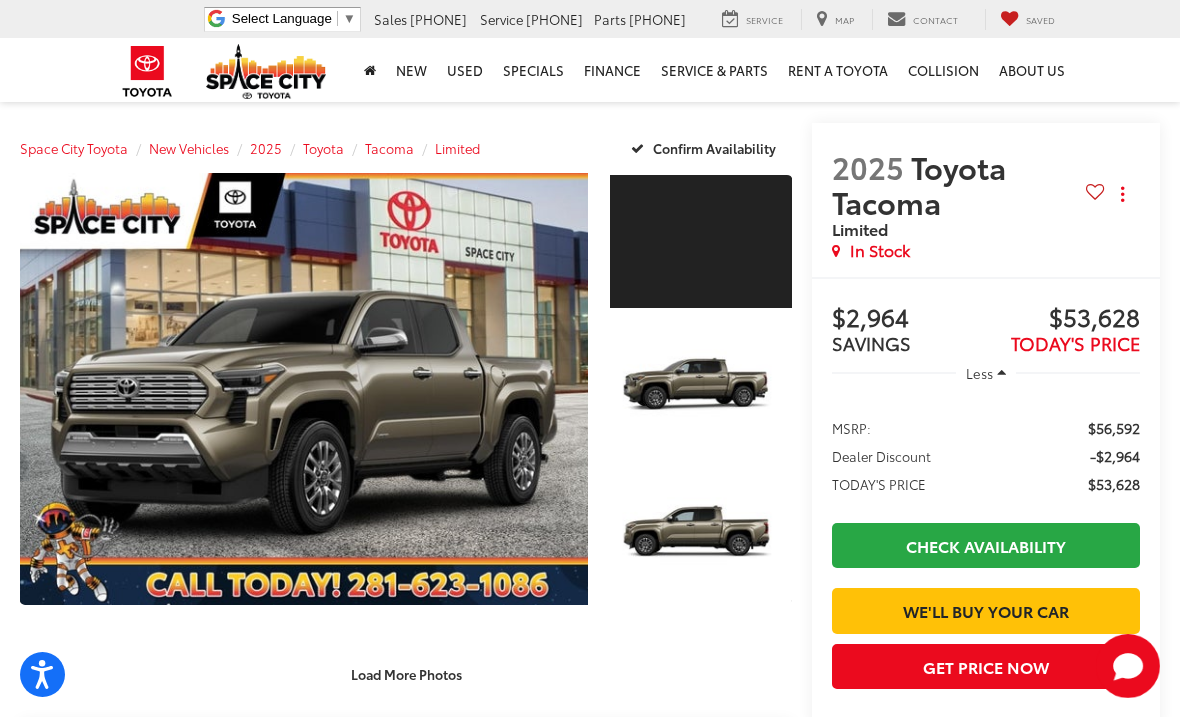 click at bounding box center [304, 389] 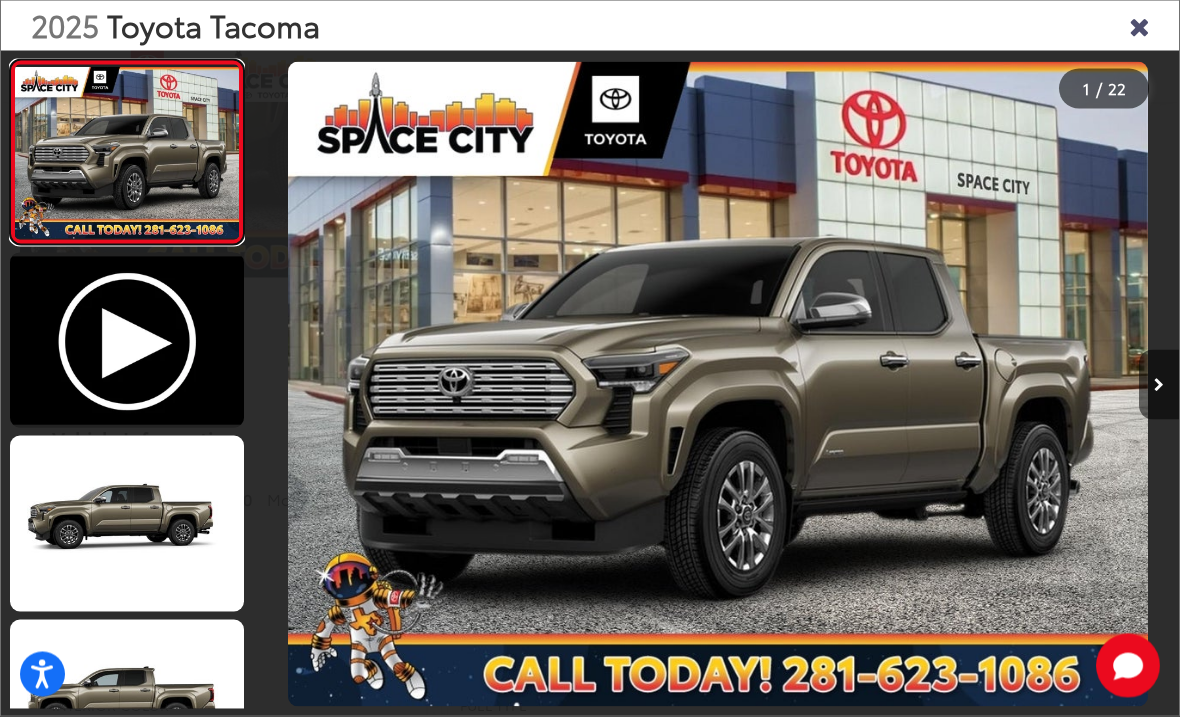 scroll, scrollTop: 488, scrollLeft: 0, axis: vertical 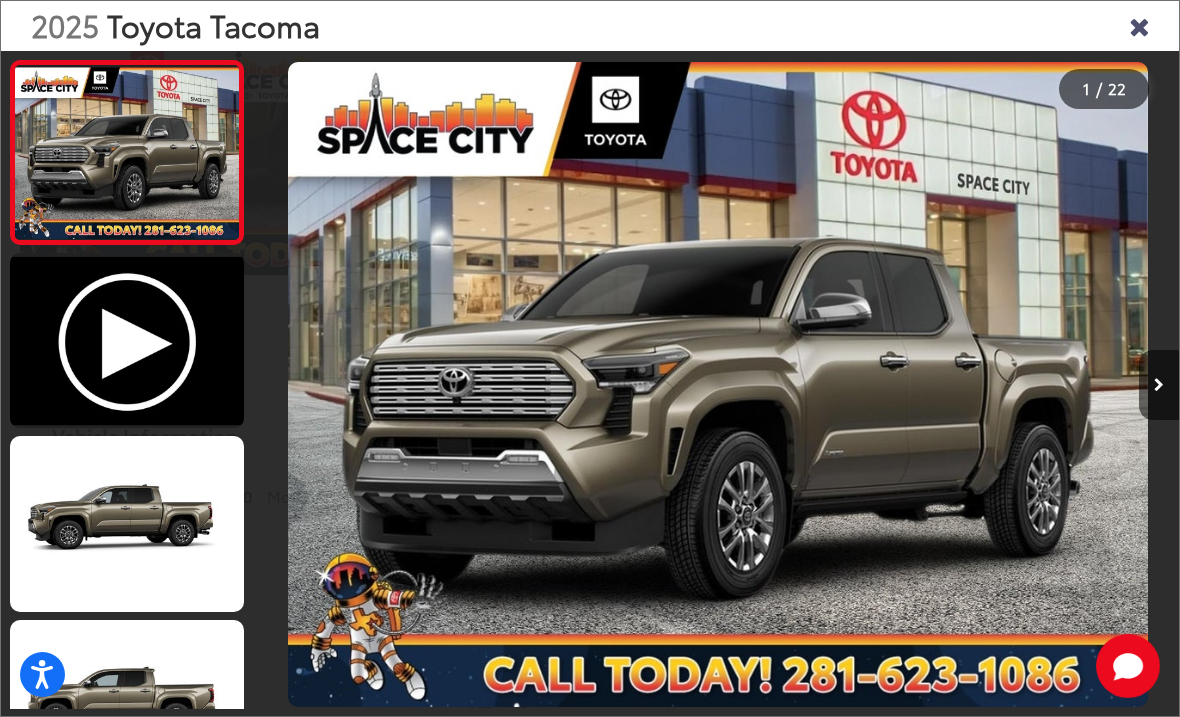 click at bounding box center (1159, 385) 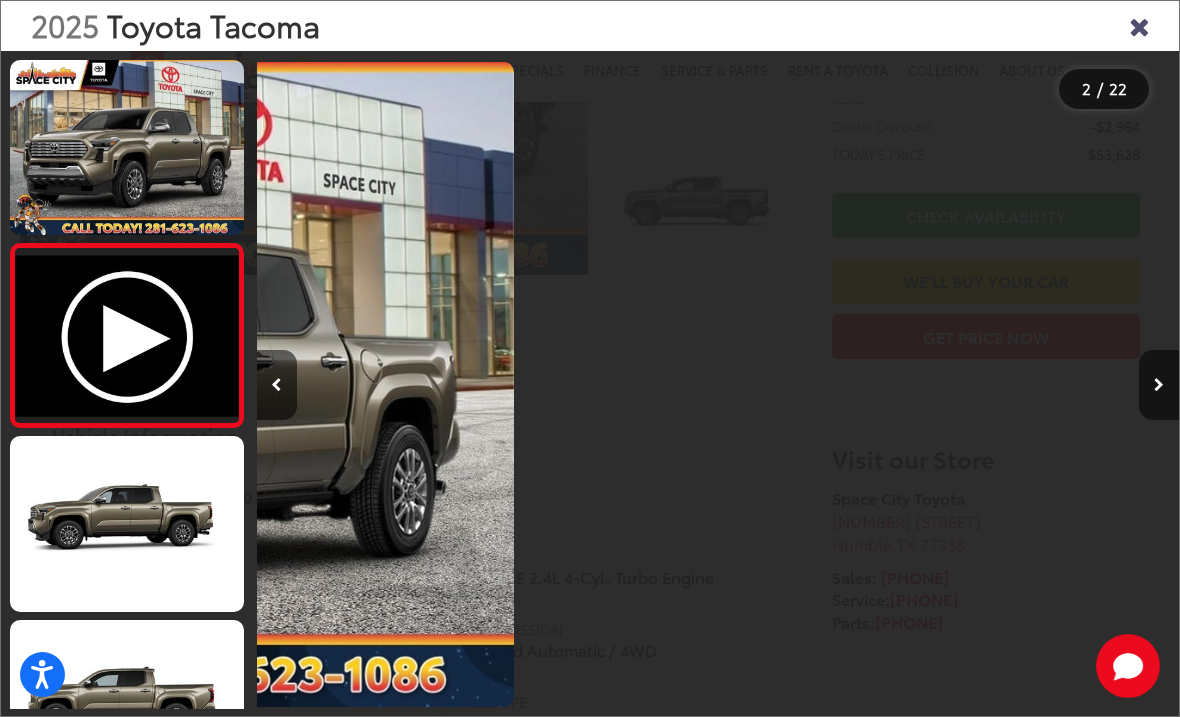 scroll, scrollTop: 0, scrollLeft: 922, axis: horizontal 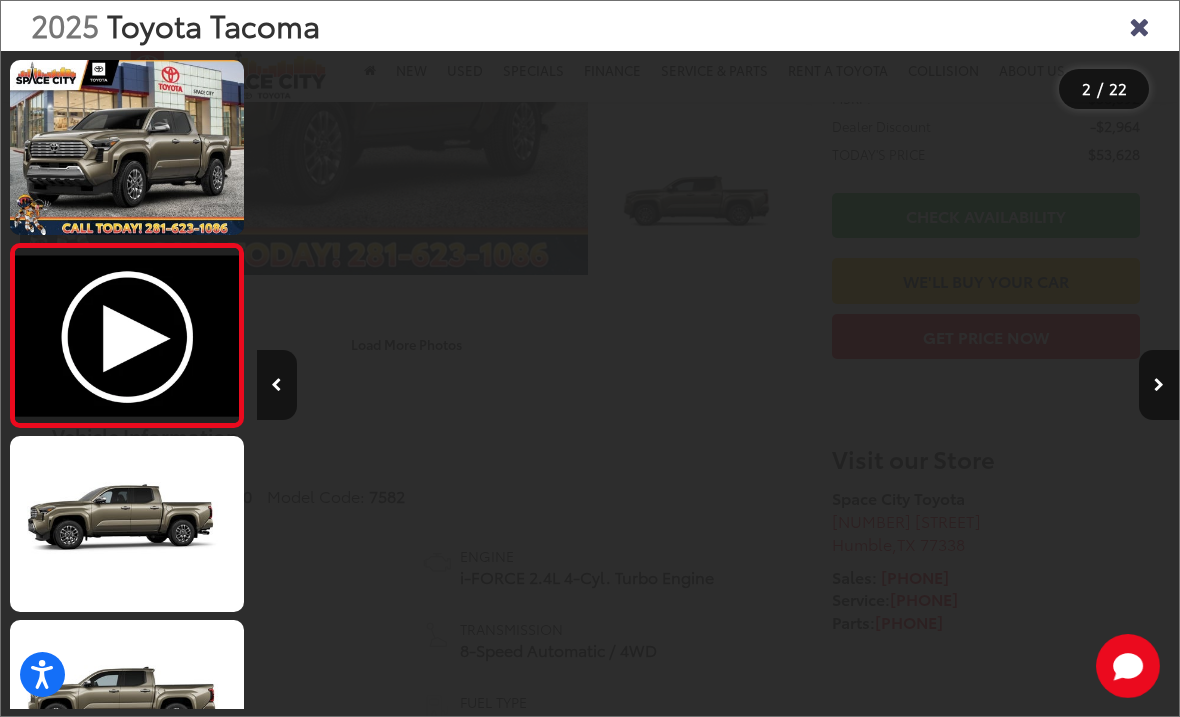 click at bounding box center [1159, 385] 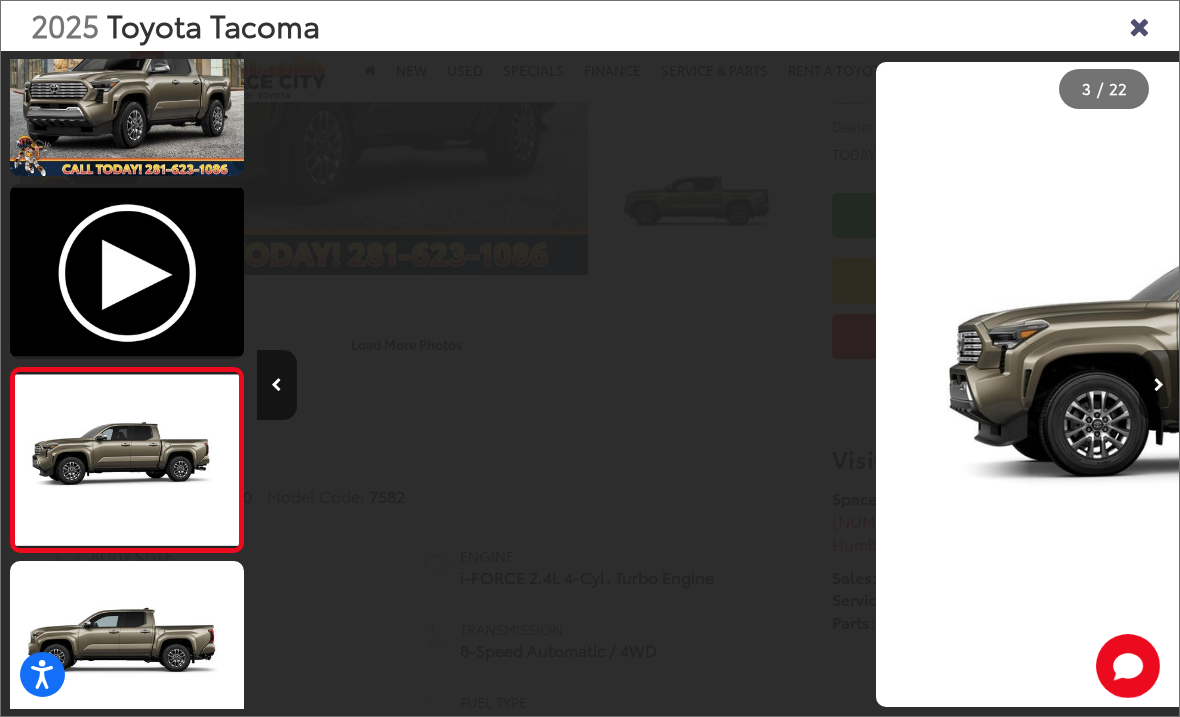scroll, scrollTop: 0, scrollLeft: 1757, axis: horizontal 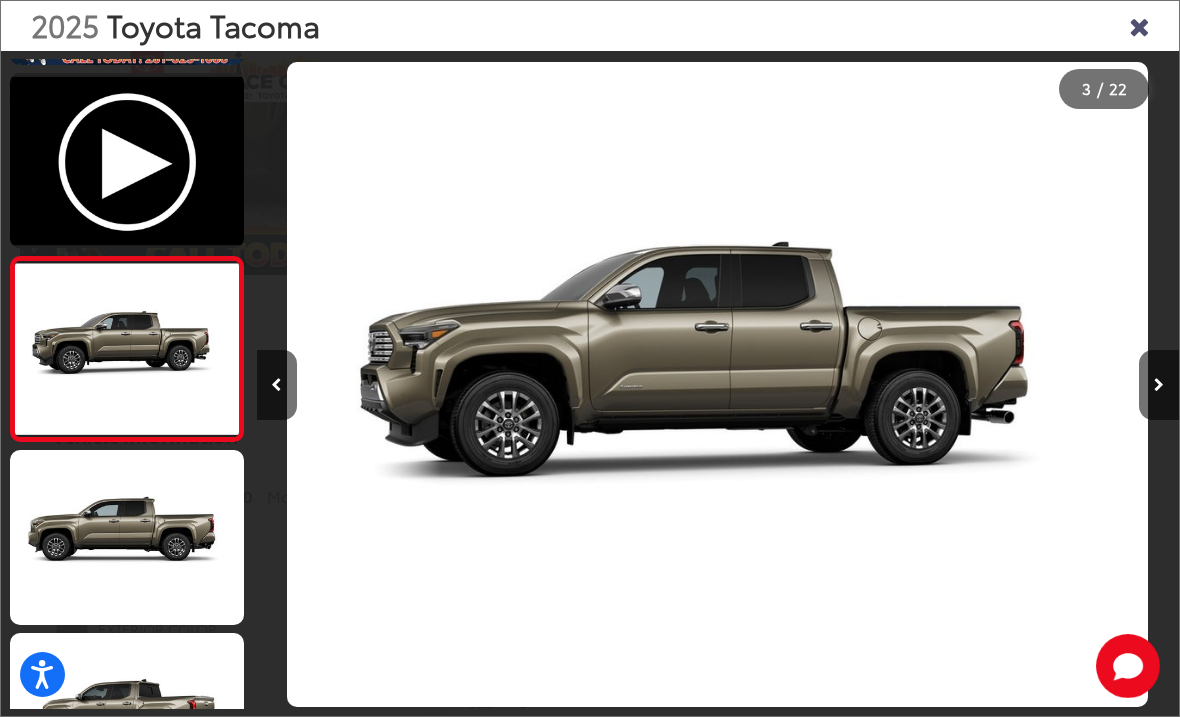 click at bounding box center [276, 385] 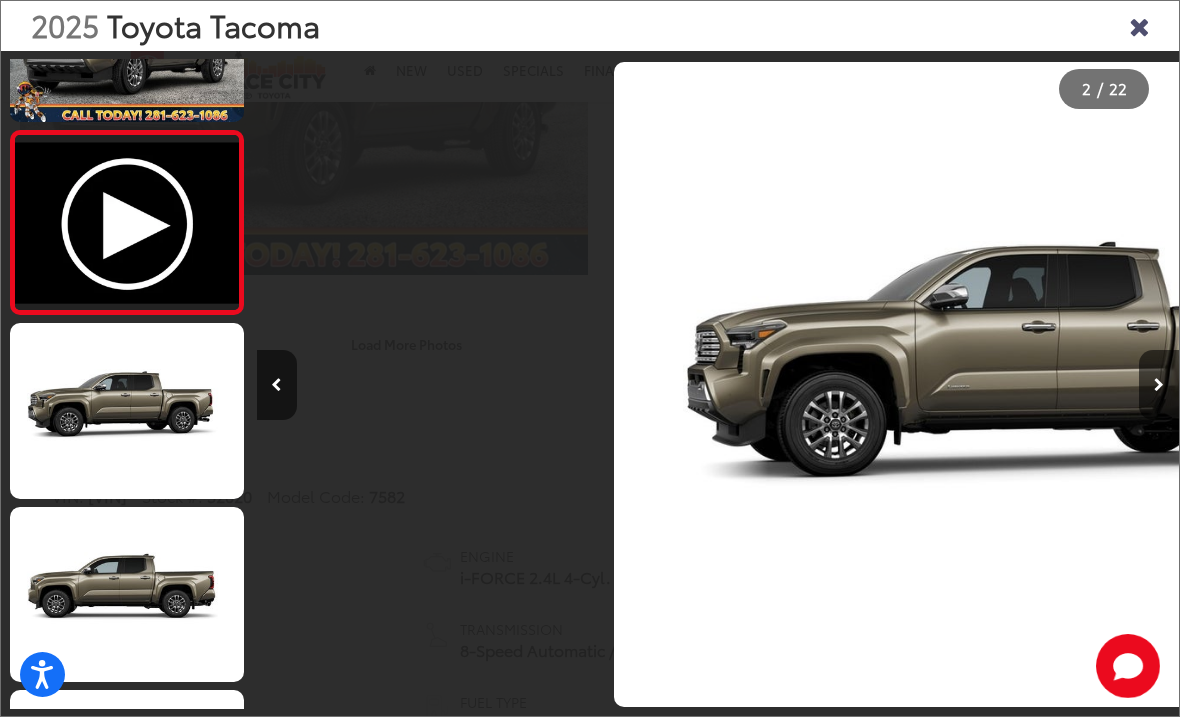 scroll, scrollTop: 0, scrollLeft: 1015, axis: horizontal 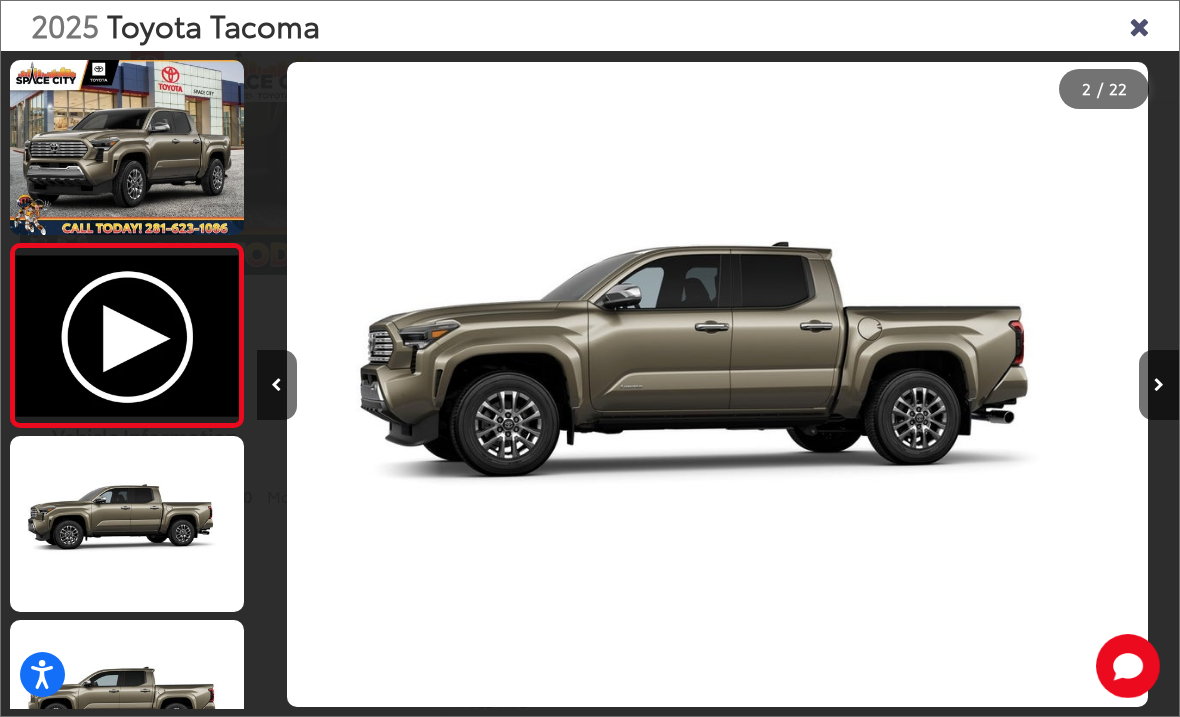 click at bounding box center (277, 385) 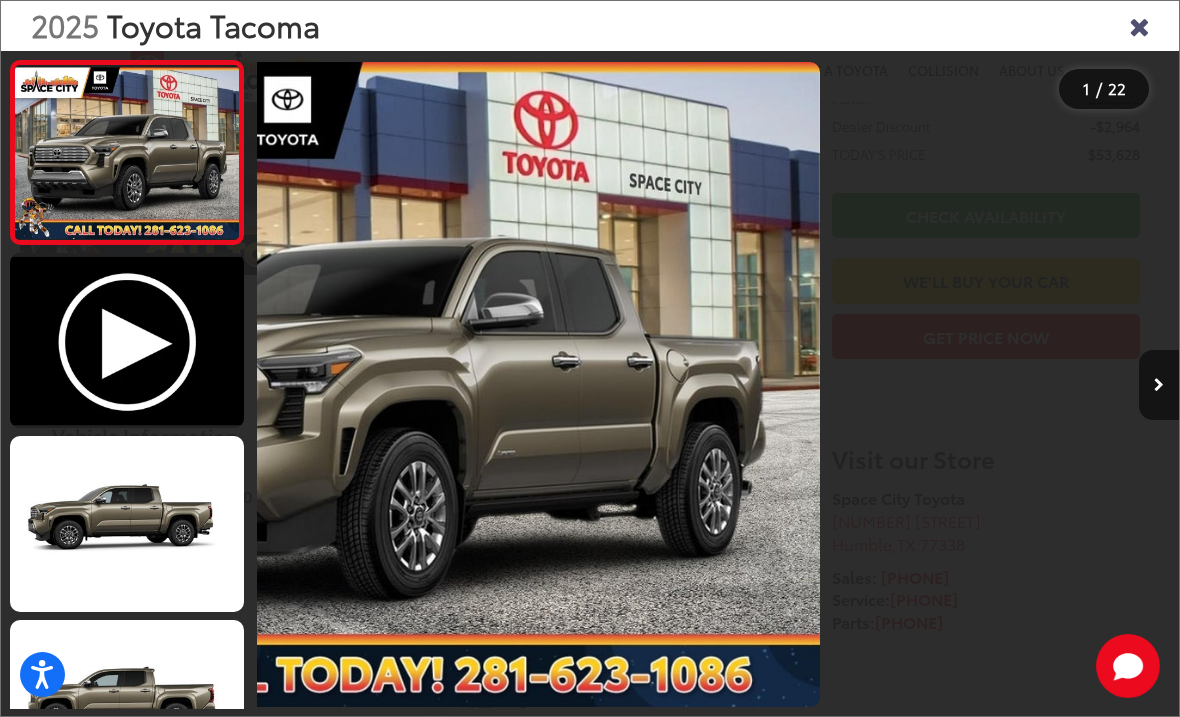 scroll, scrollTop: 0, scrollLeft: 0, axis: both 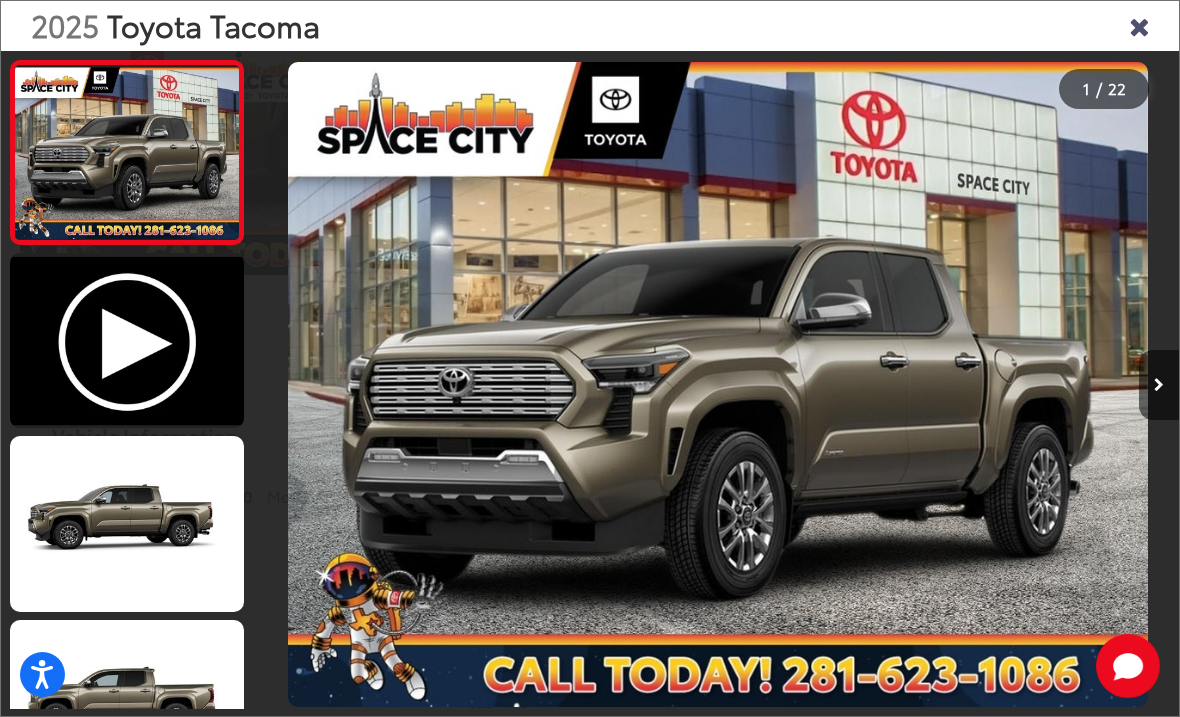 click at bounding box center [1159, 385] 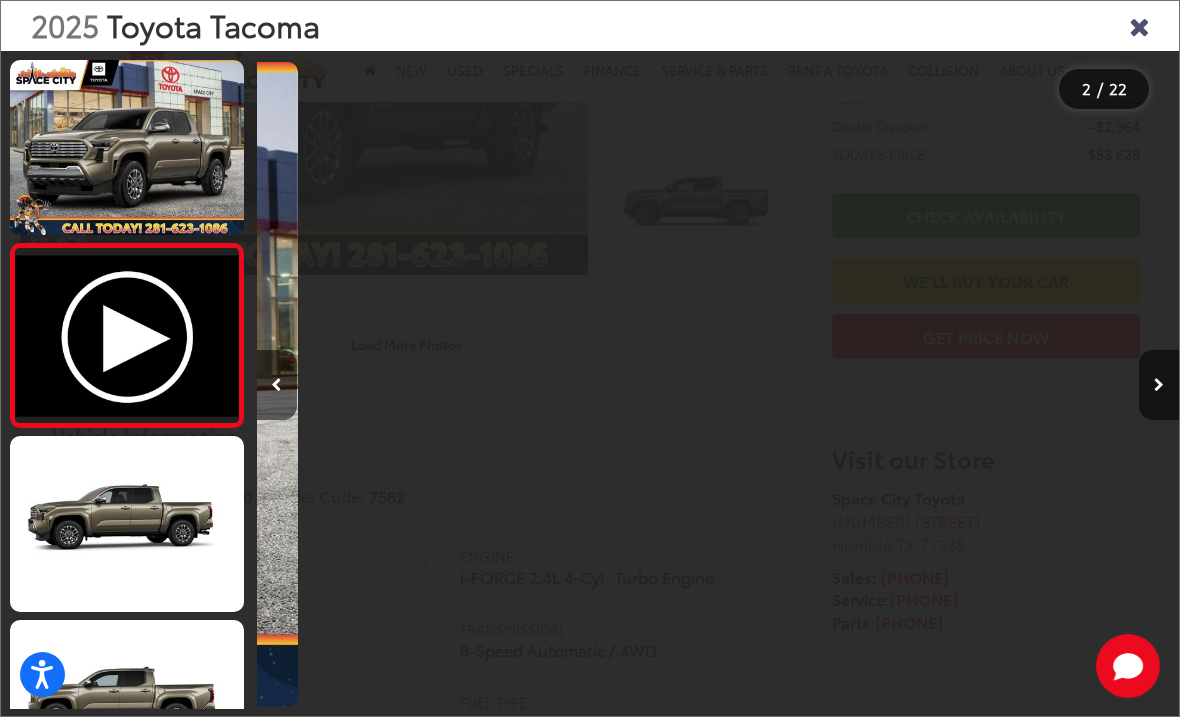 scroll, scrollTop: 0, scrollLeft: 922, axis: horizontal 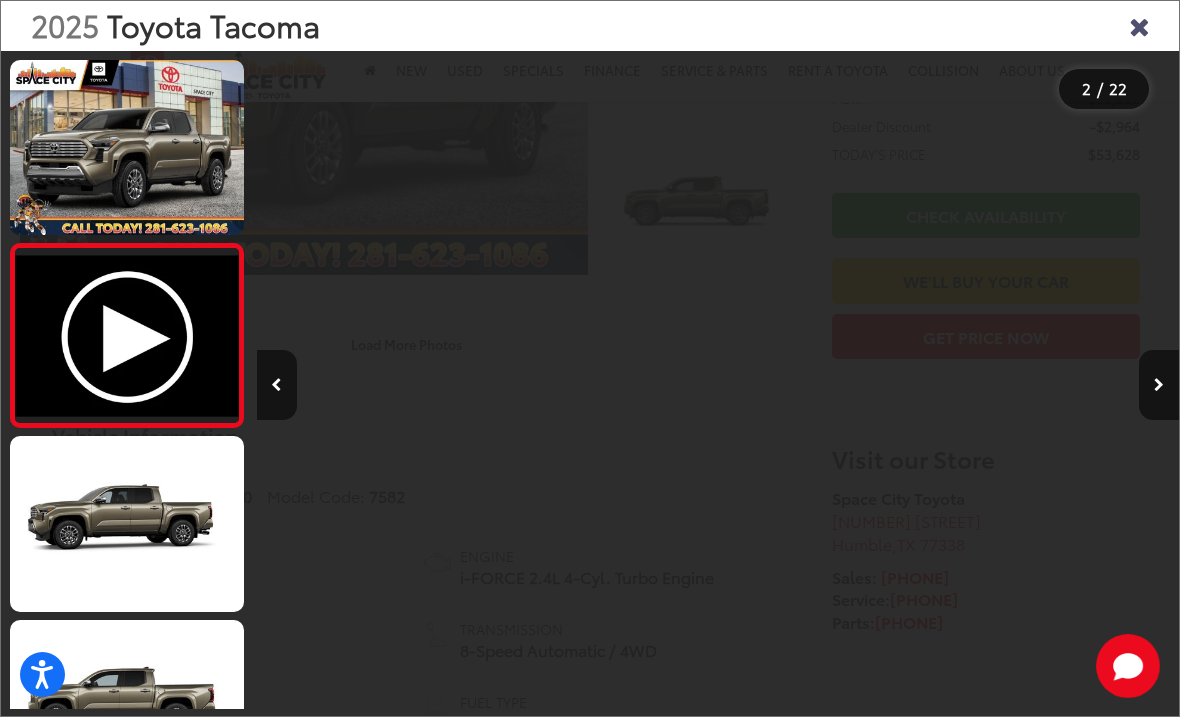 click at bounding box center (1159, 385) 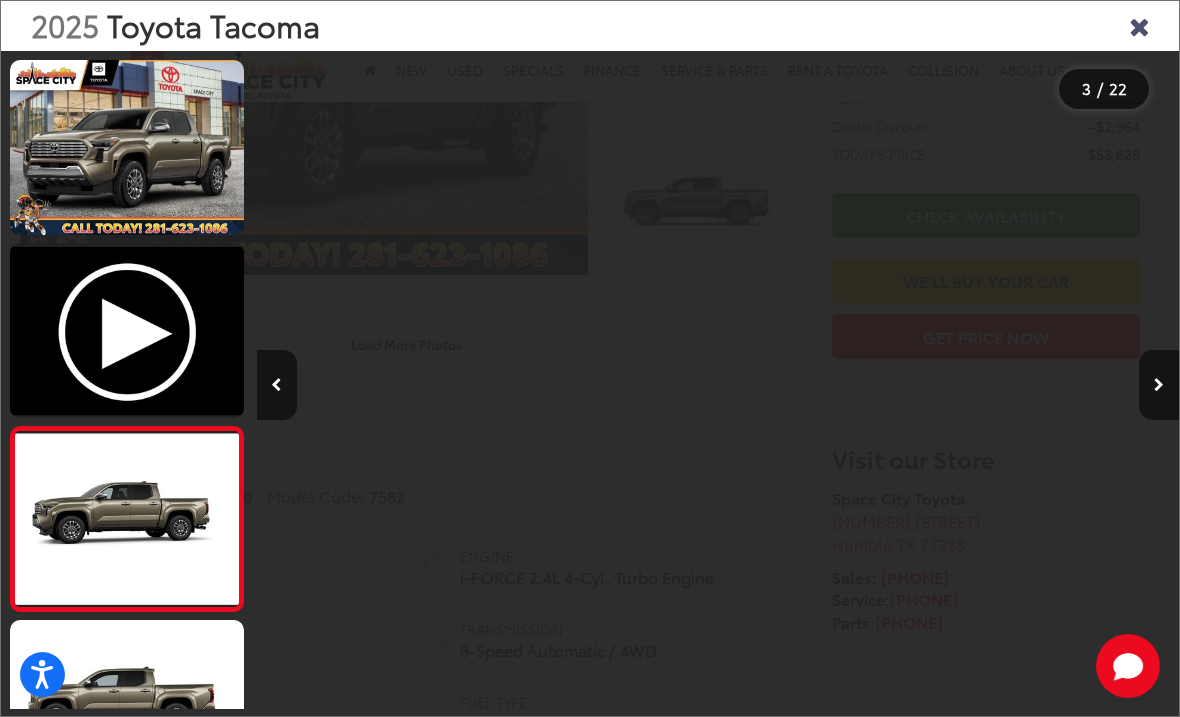 scroll, scrollTop: 158, scrollLeft: 0, axis: vertical 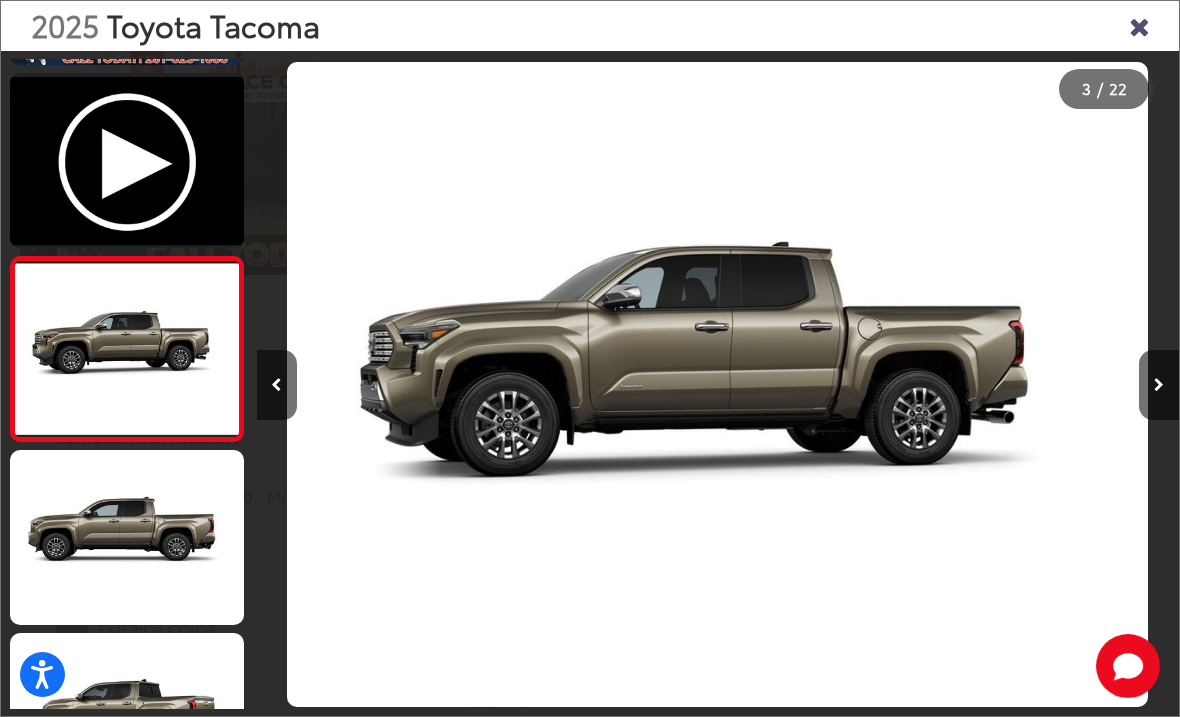 click at bounding box center [276, 385] 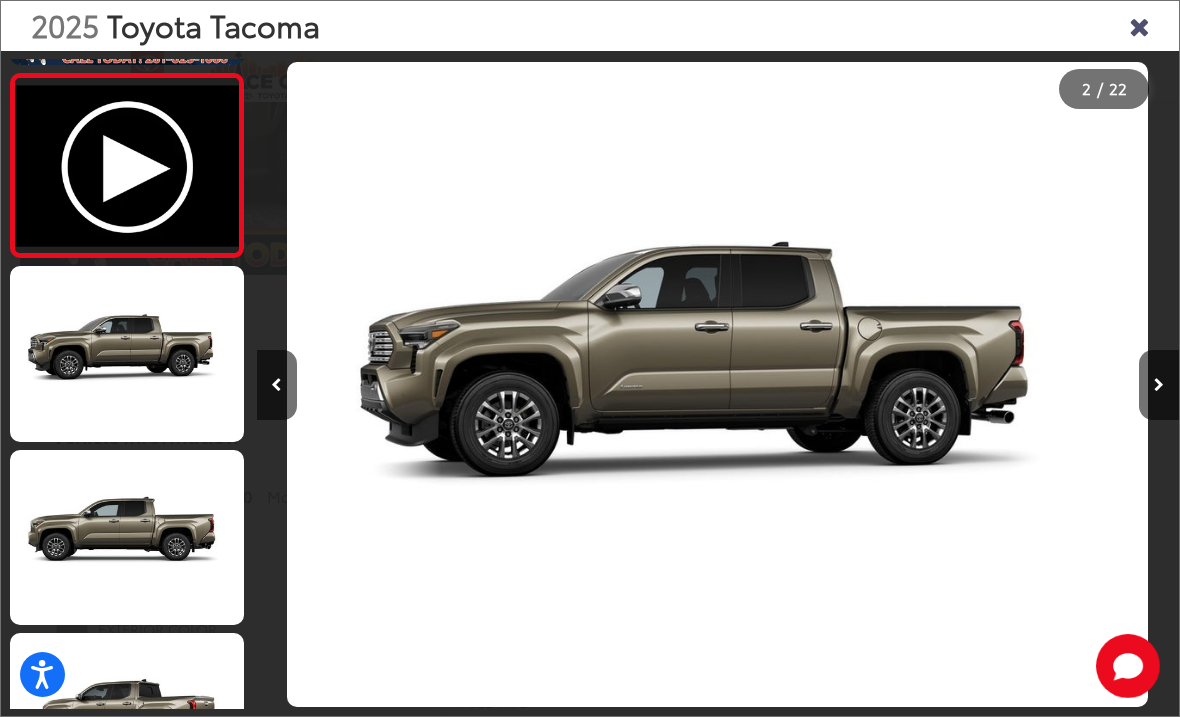 scroll, scrollTop: 15, scrollLeft: 0, axis: vertical 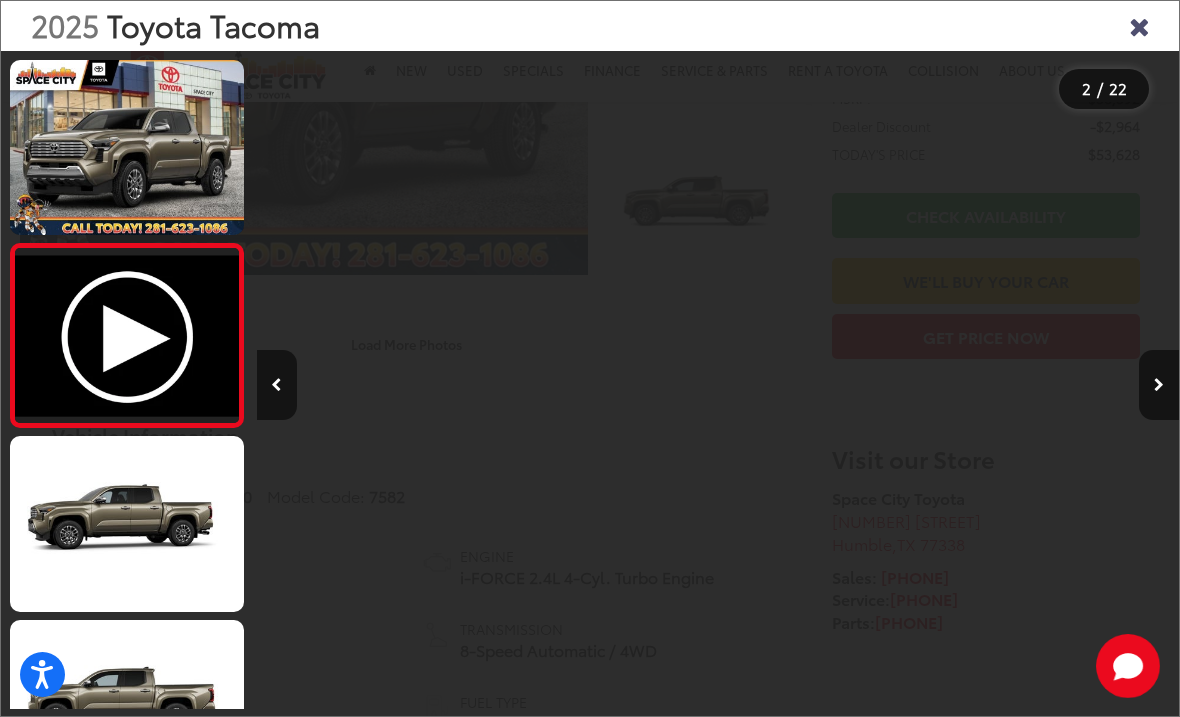 click at bounding box center [1159, 385] 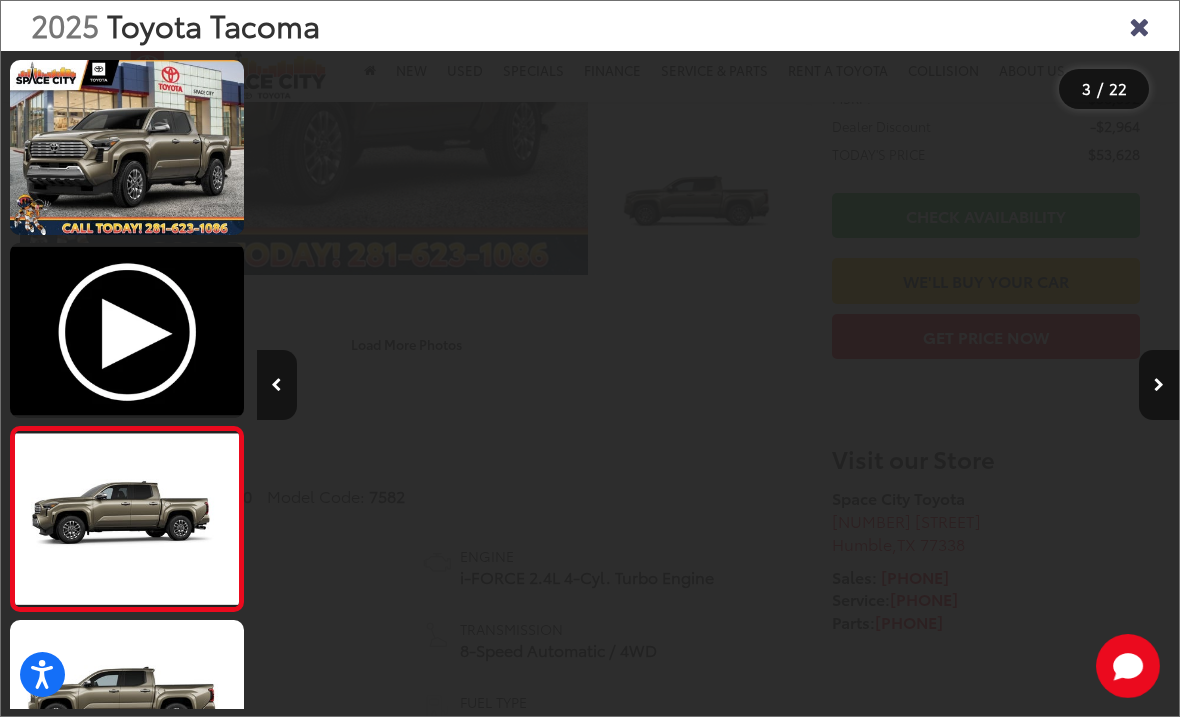 scroll, scrollTop: 155, scrollLeft: 0, axis: vertical 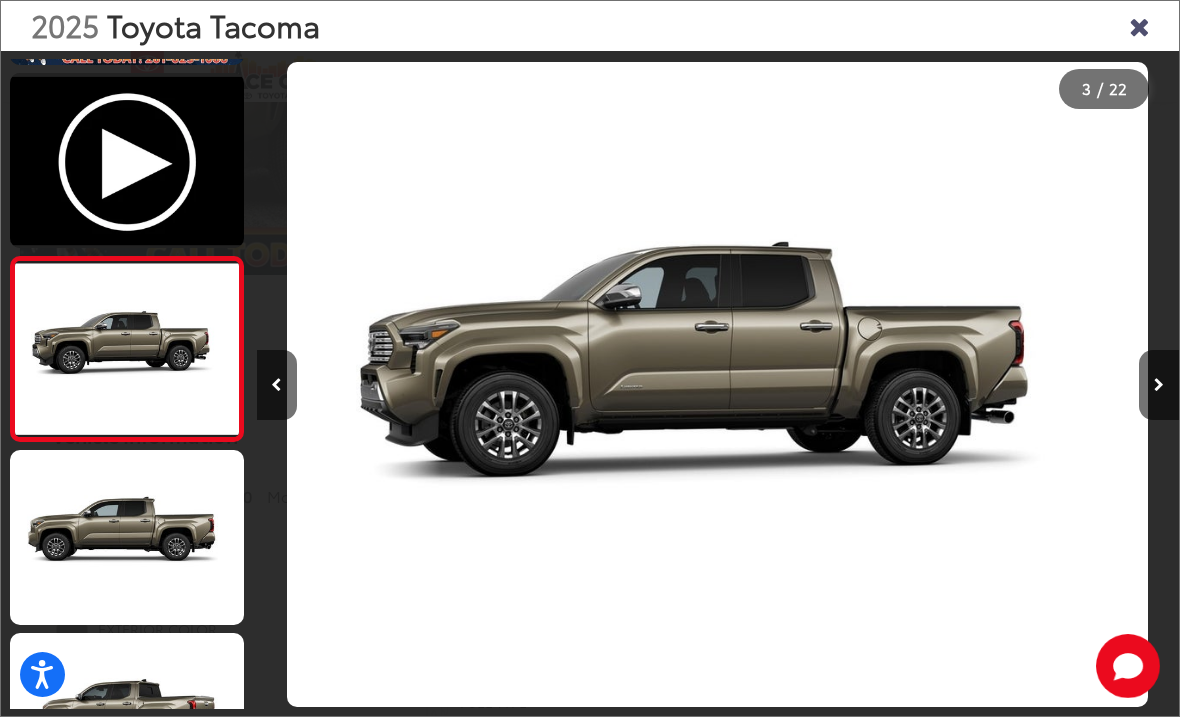 click at bounding box center [1159, 385] 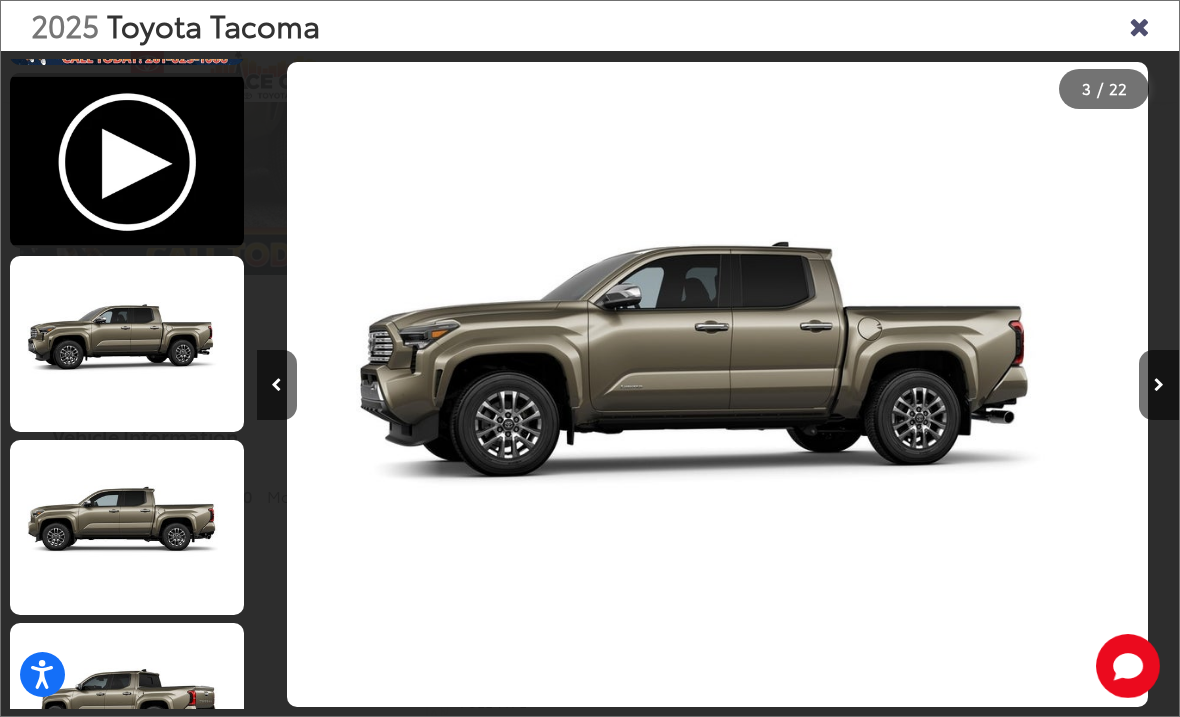 scroll, scrollTop: 331, scrollLeft: 0, axis: vertical 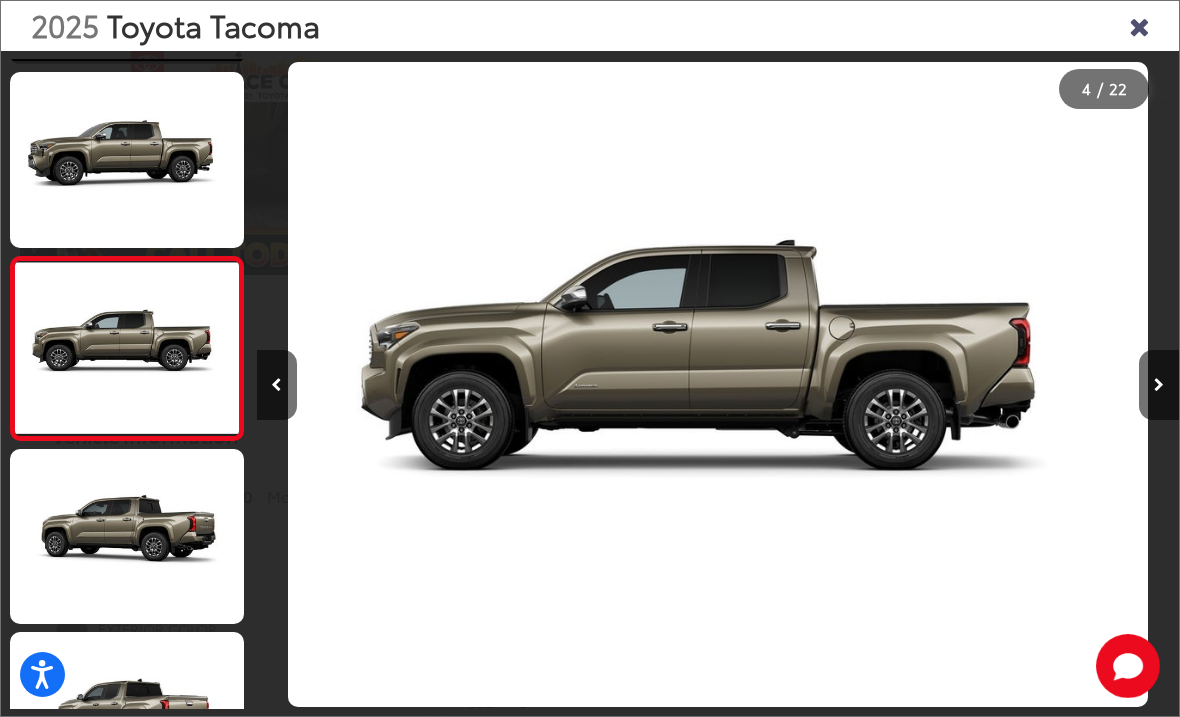 click at bounding box center (1139, 25) 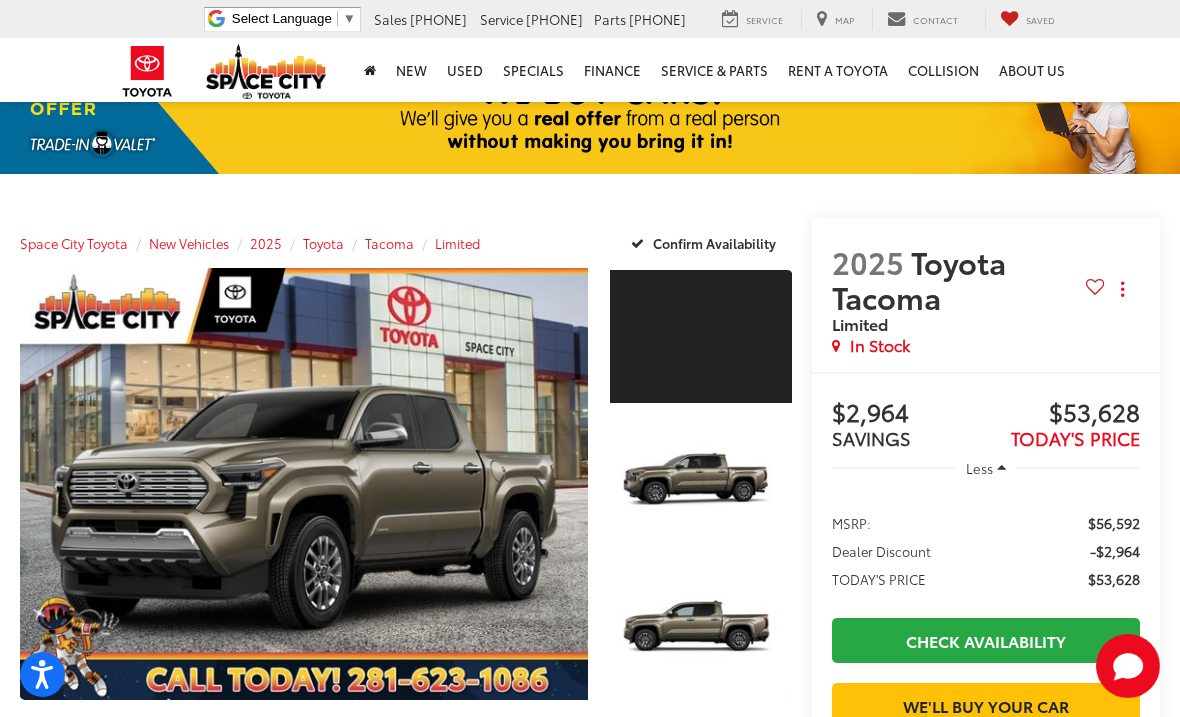 scroll, scrollTop: 0, scrollLeft: 0, axis: both 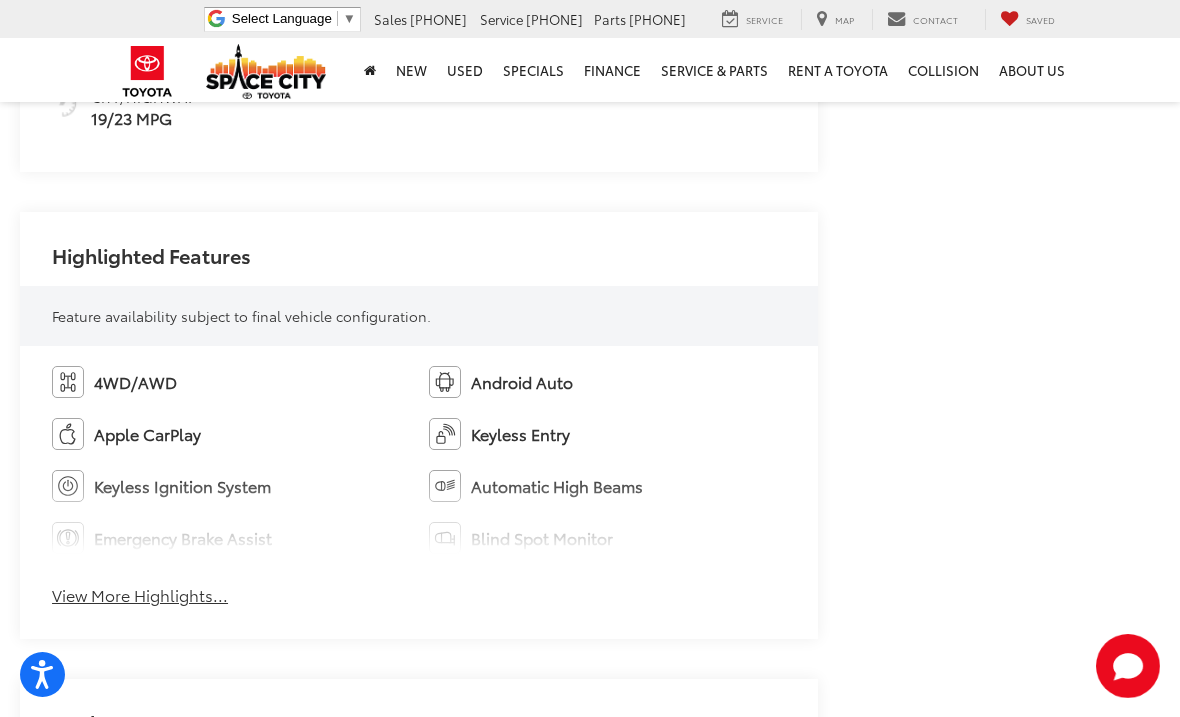 click on "View More Highlights..." at bounding box center (140, 595) 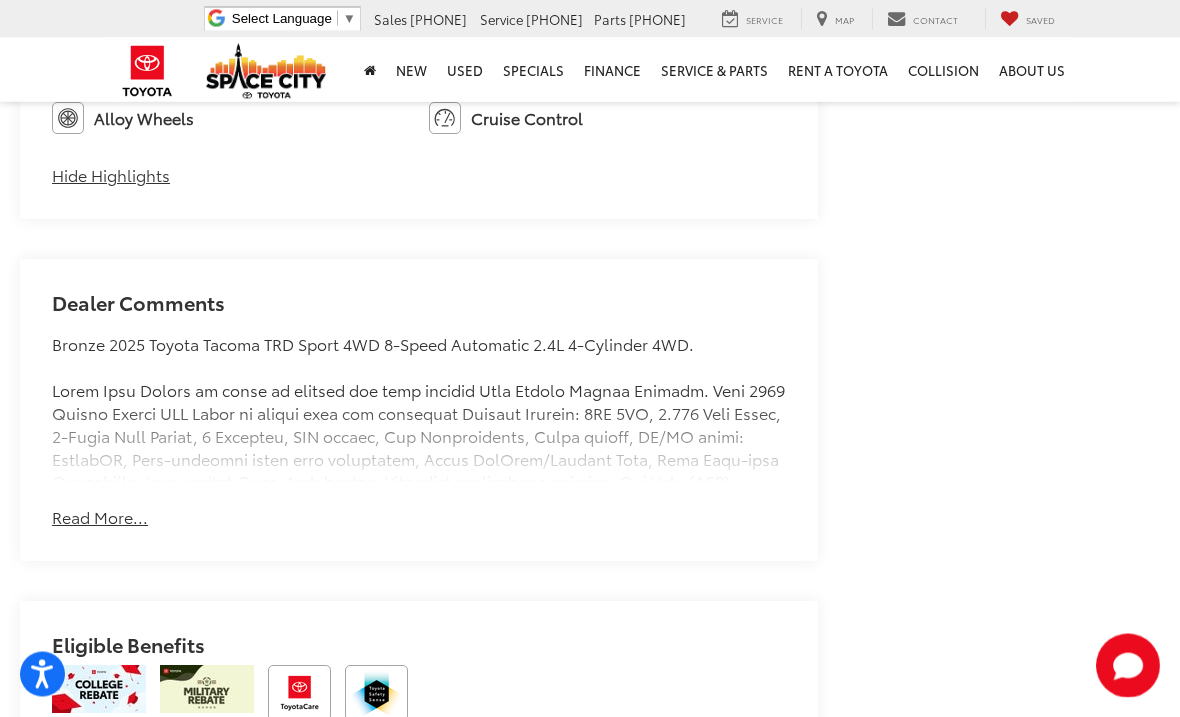 scroll, scrollTop: 1780, scrollLeft: 0, axis: vertical 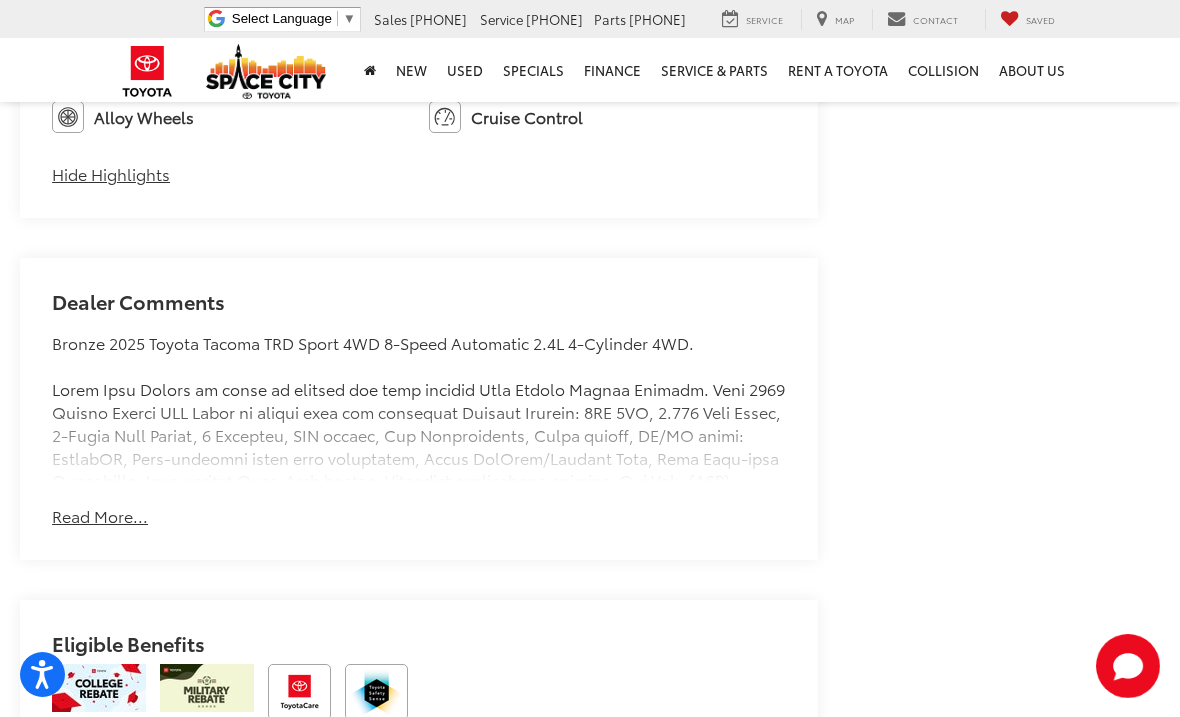 click on "Read More..." at bounding box center (100, 516) 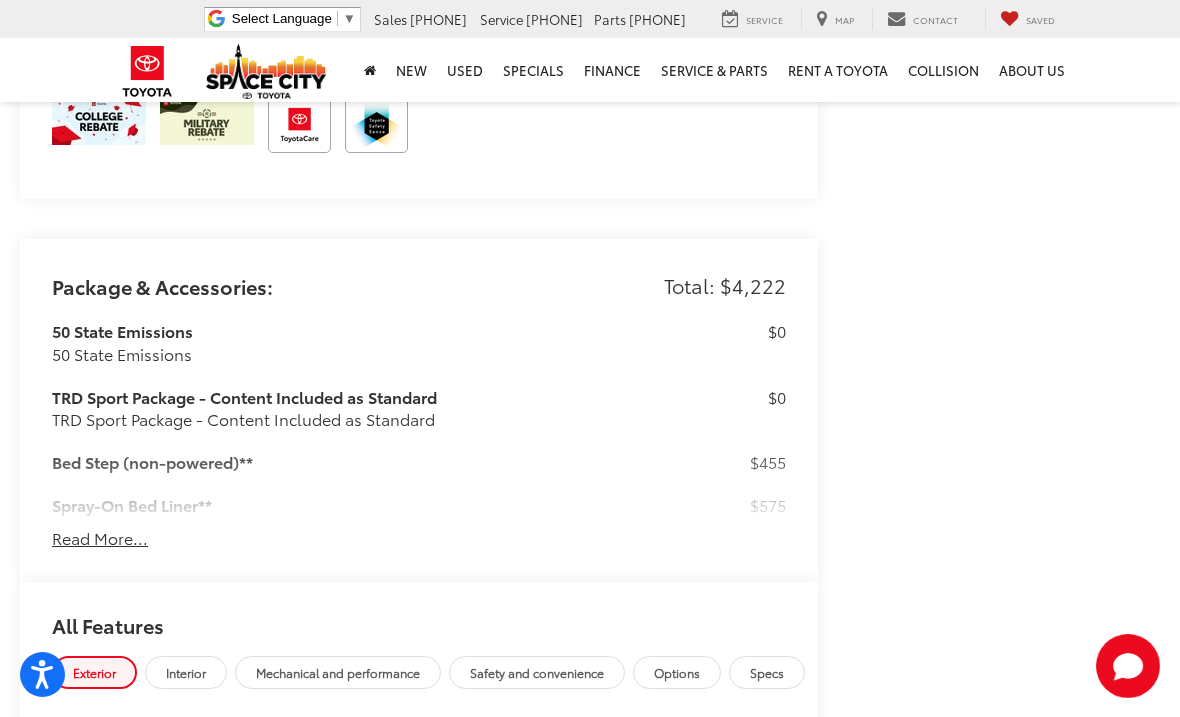 scroll, scrollTop: 2906, scrollLeft: 0, axis: vertical 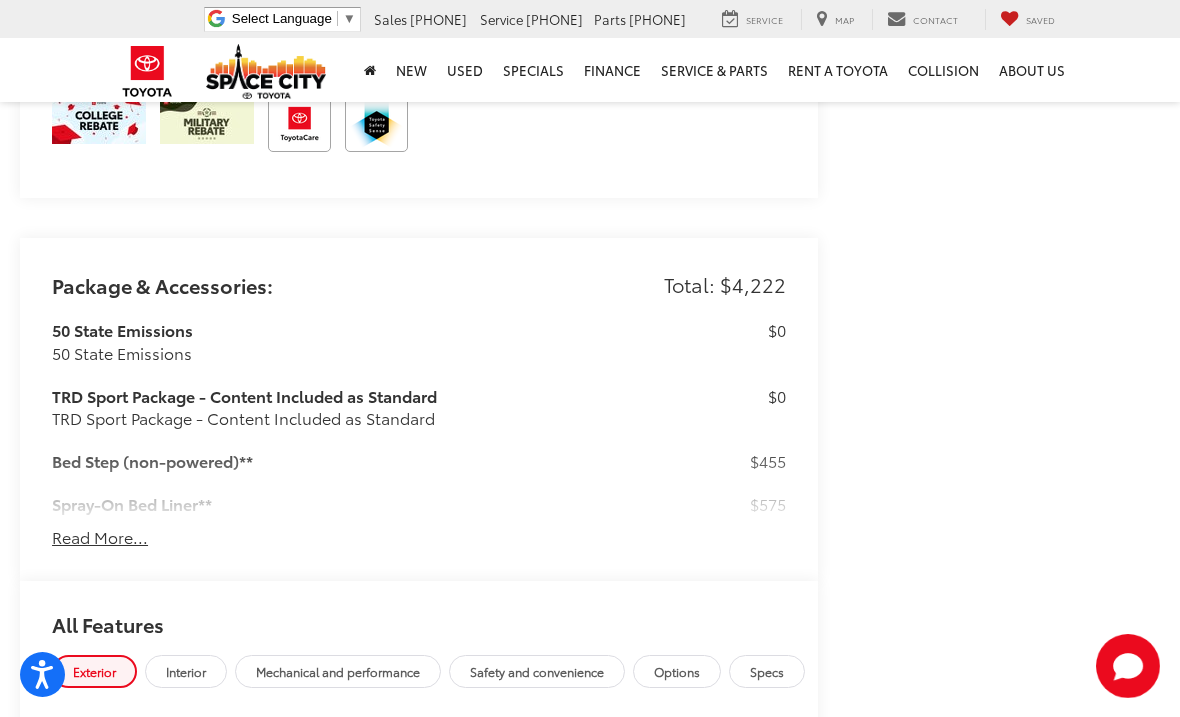 click on "Read More..." at bounding box center (100, 537) 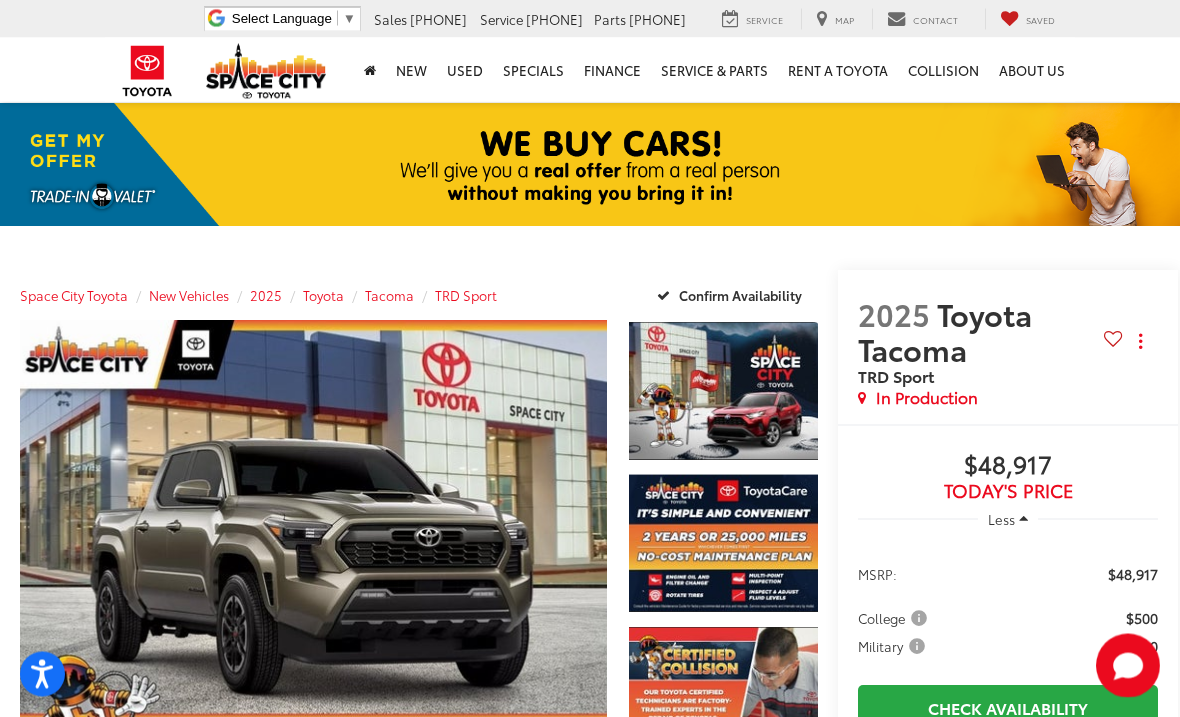scroll, scrollTop: 0, scrollLeft: 0, axis: both 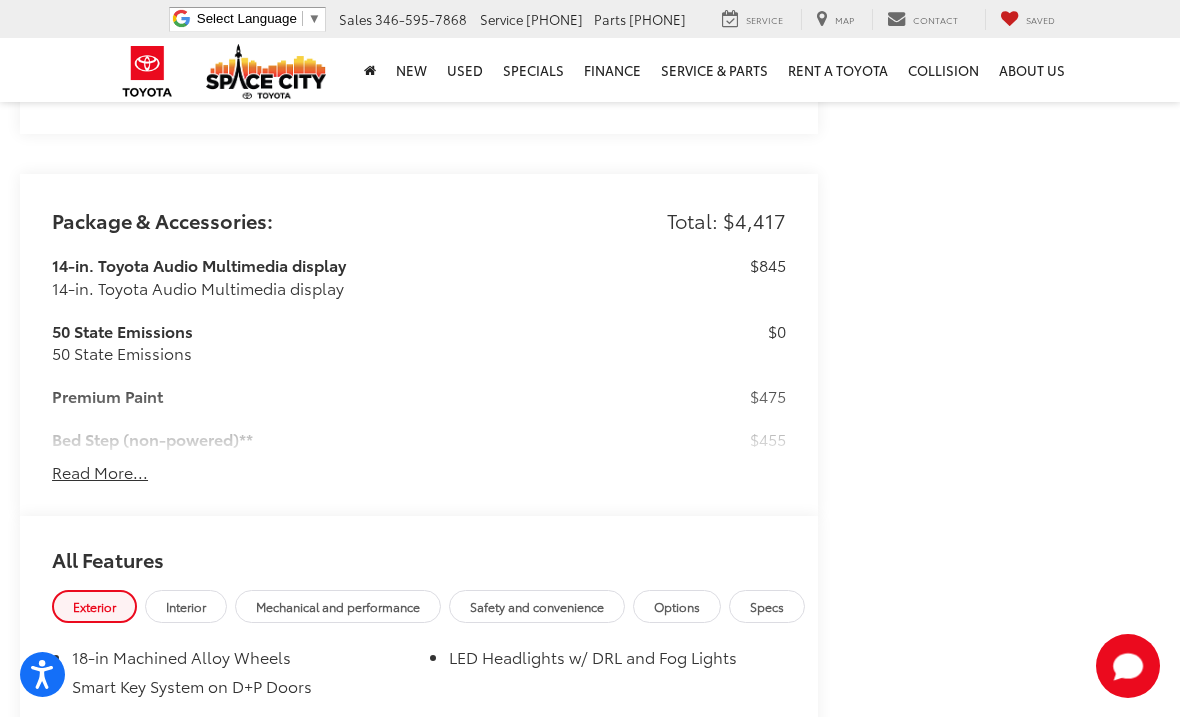 click on "Read More..." at bounding box center [100, 472] 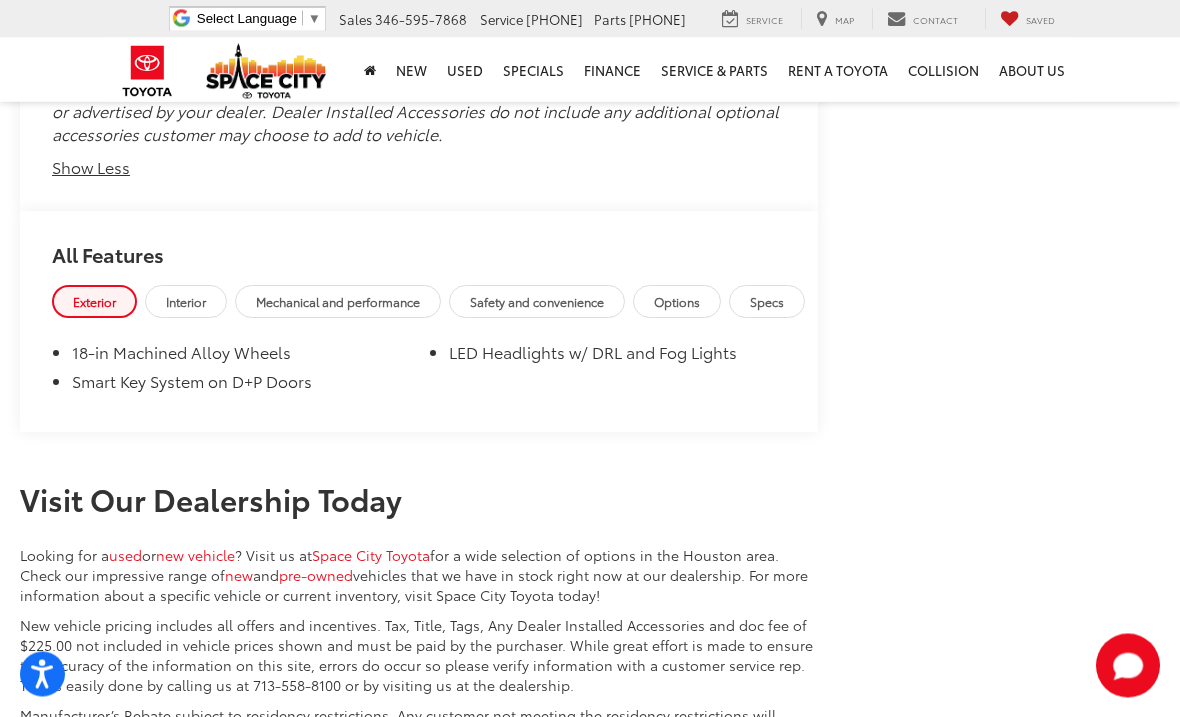 scroll, scrollTop: 3125, scrollLeft: 0, axis: vertical 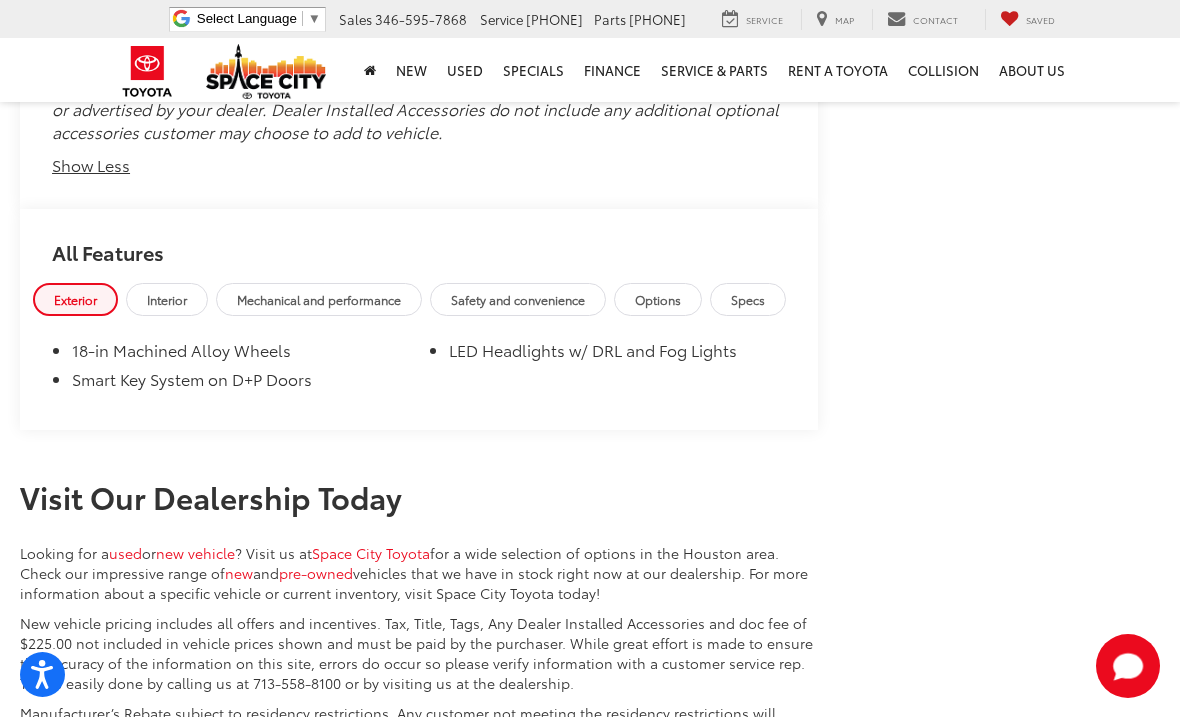 click on "Options" at bounding box center (658, 299) 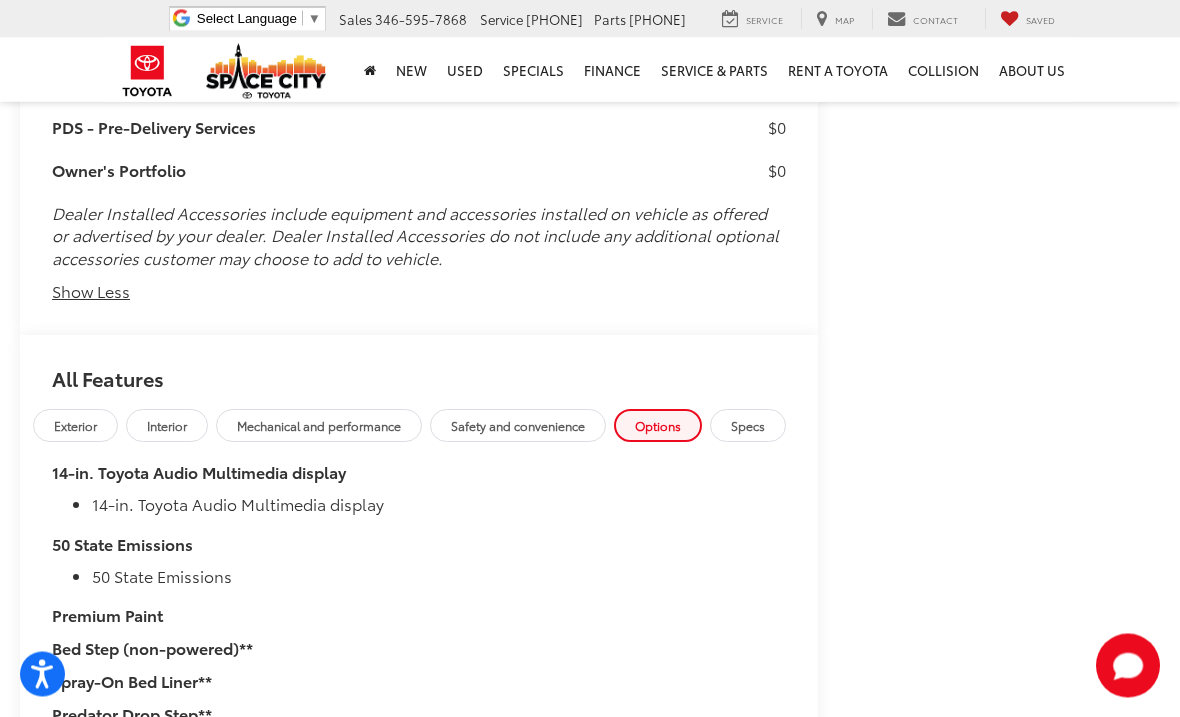scroll, scrollTop: 2985, scrollLeft: 0, axis: vertical 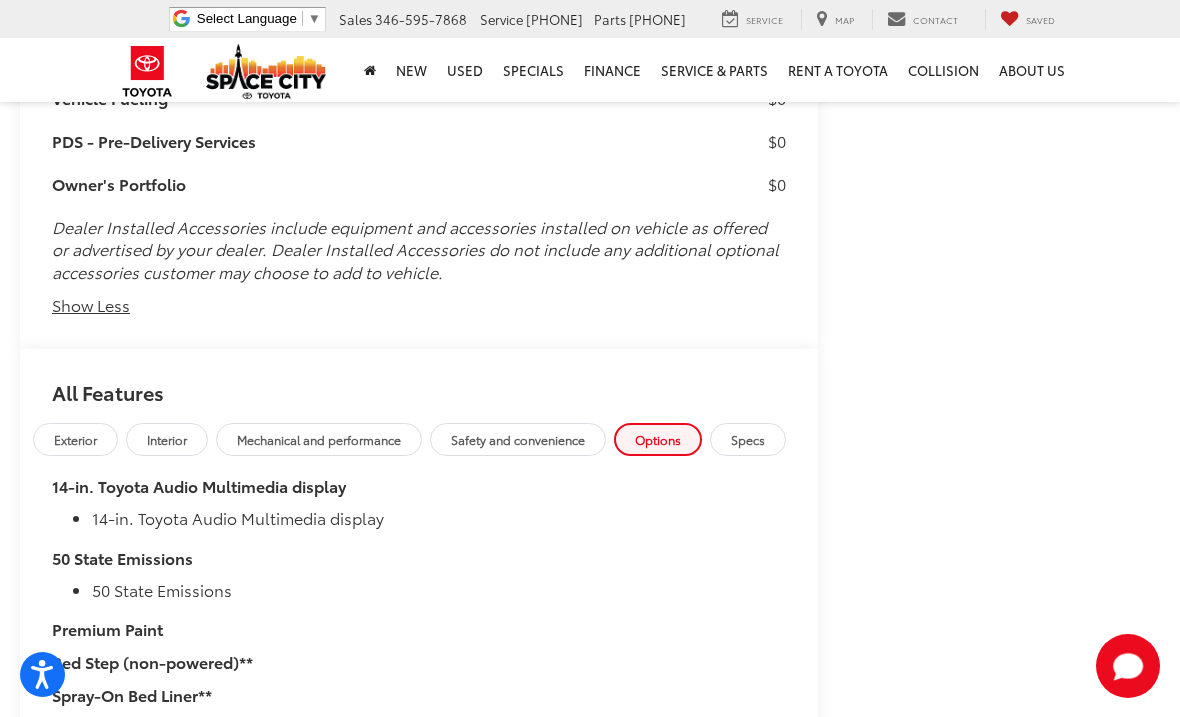 click on "Interior" at bounding box center [167, 439] 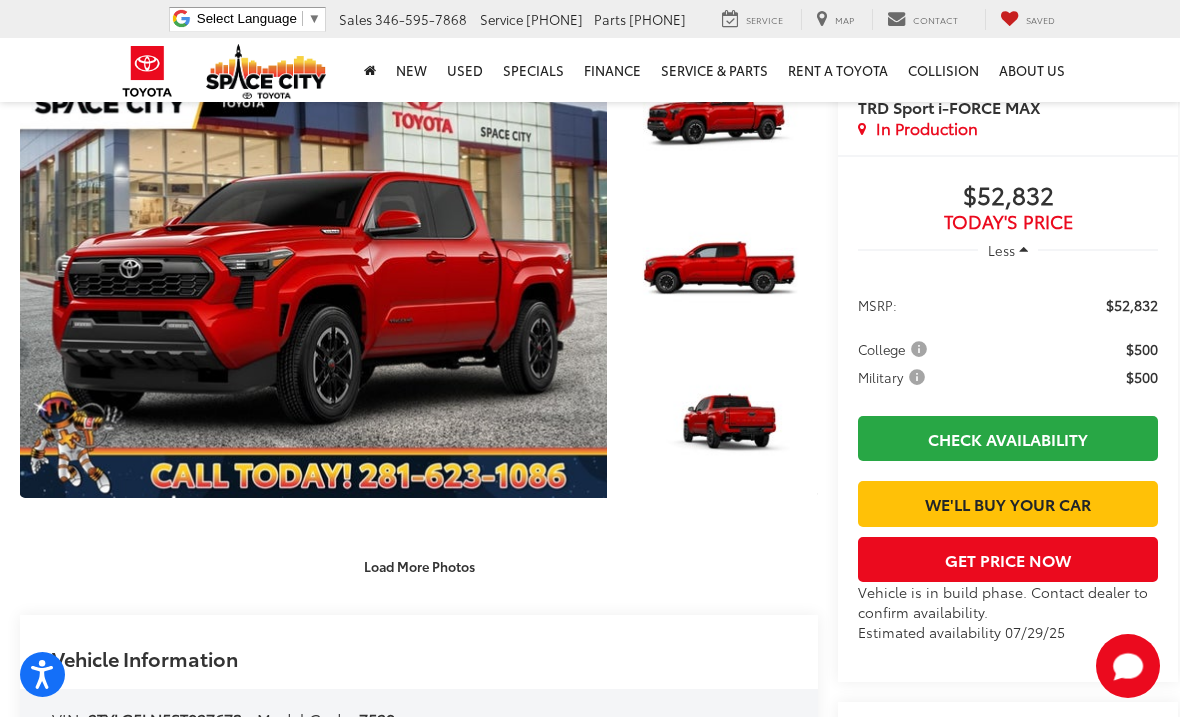 scroll, scrollTop: 281, scrollLeft: 0, axis: vertical 